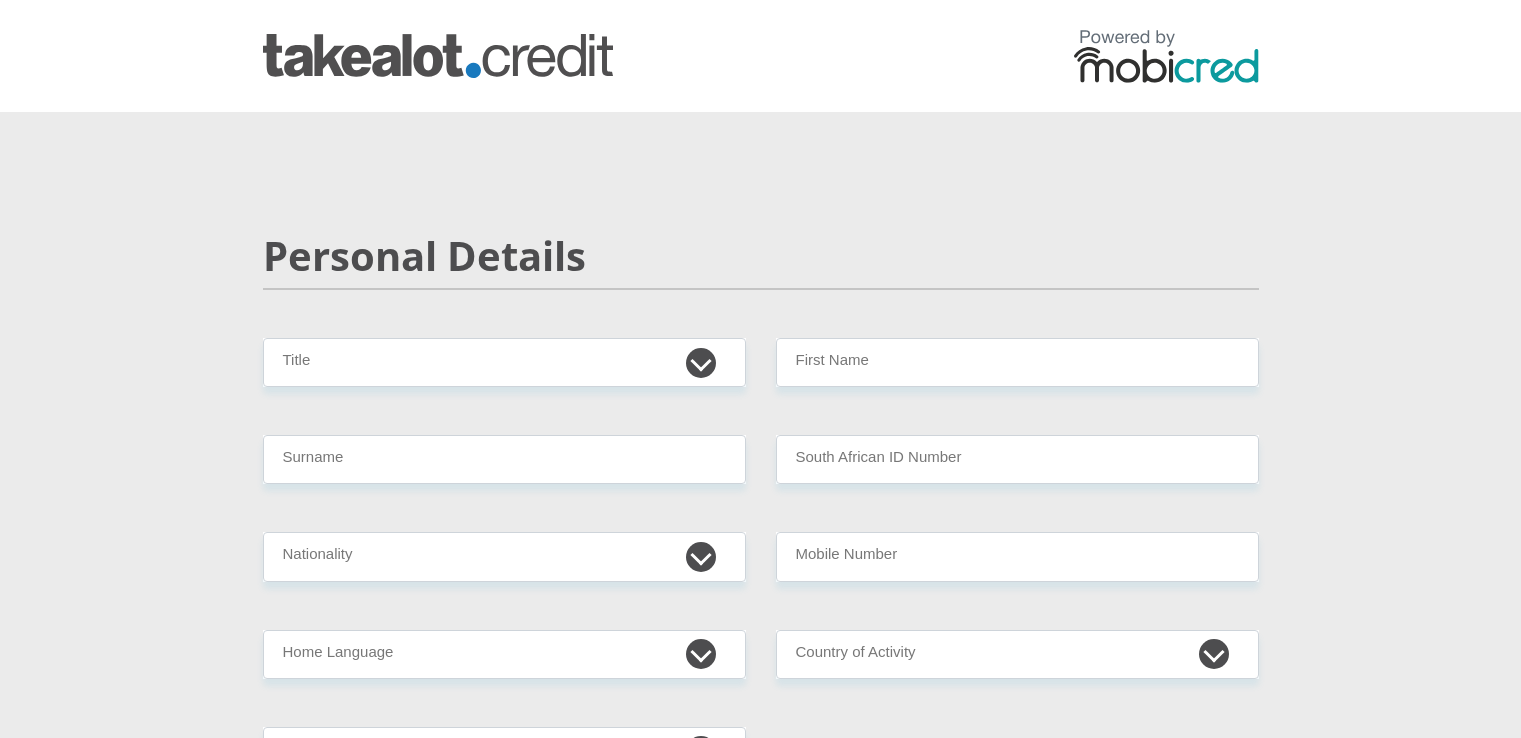 scroll, scrollTop: 0, scrollLeft: 0, axis: both 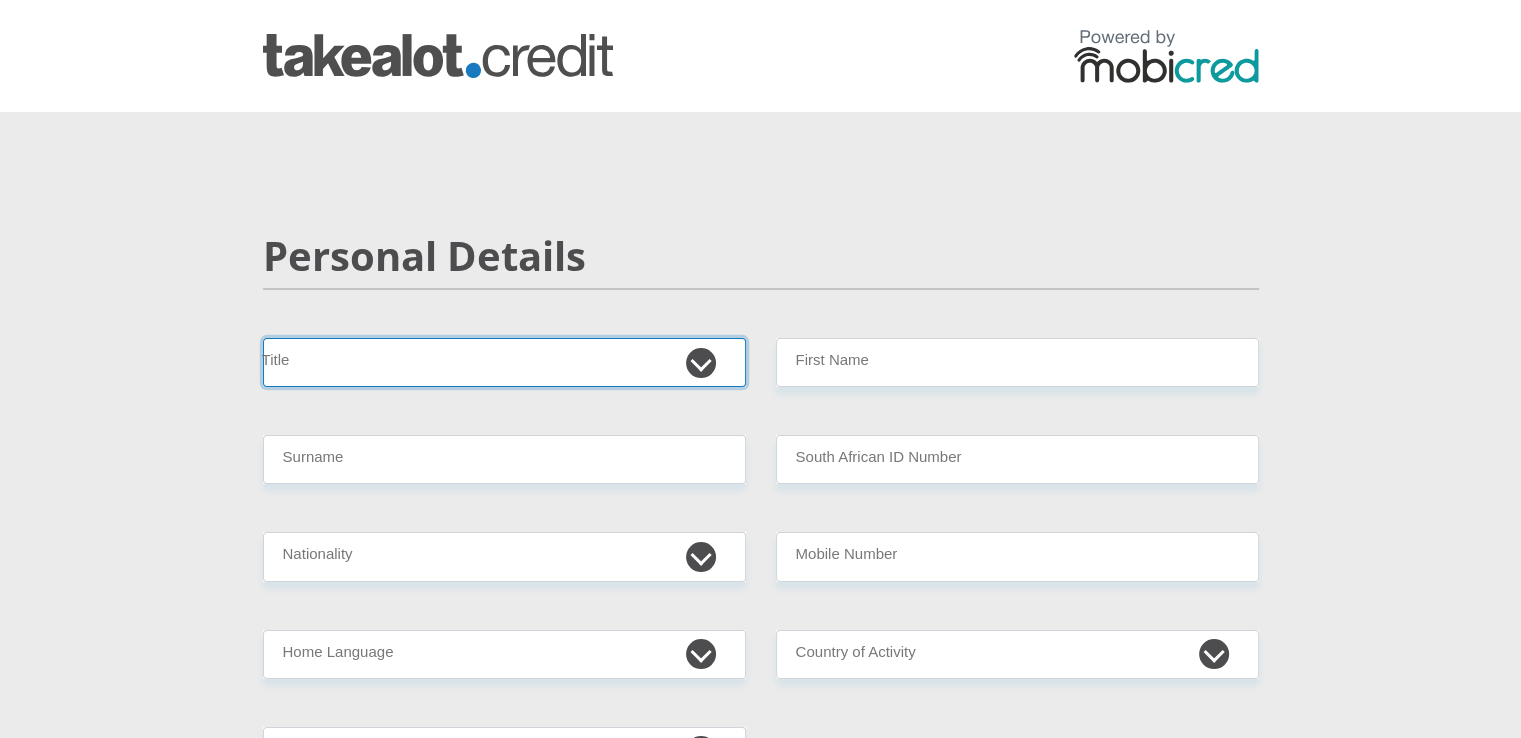 click on "Mr
Ms
Mrs
Dr
Other" at bounding box center (504, 362) 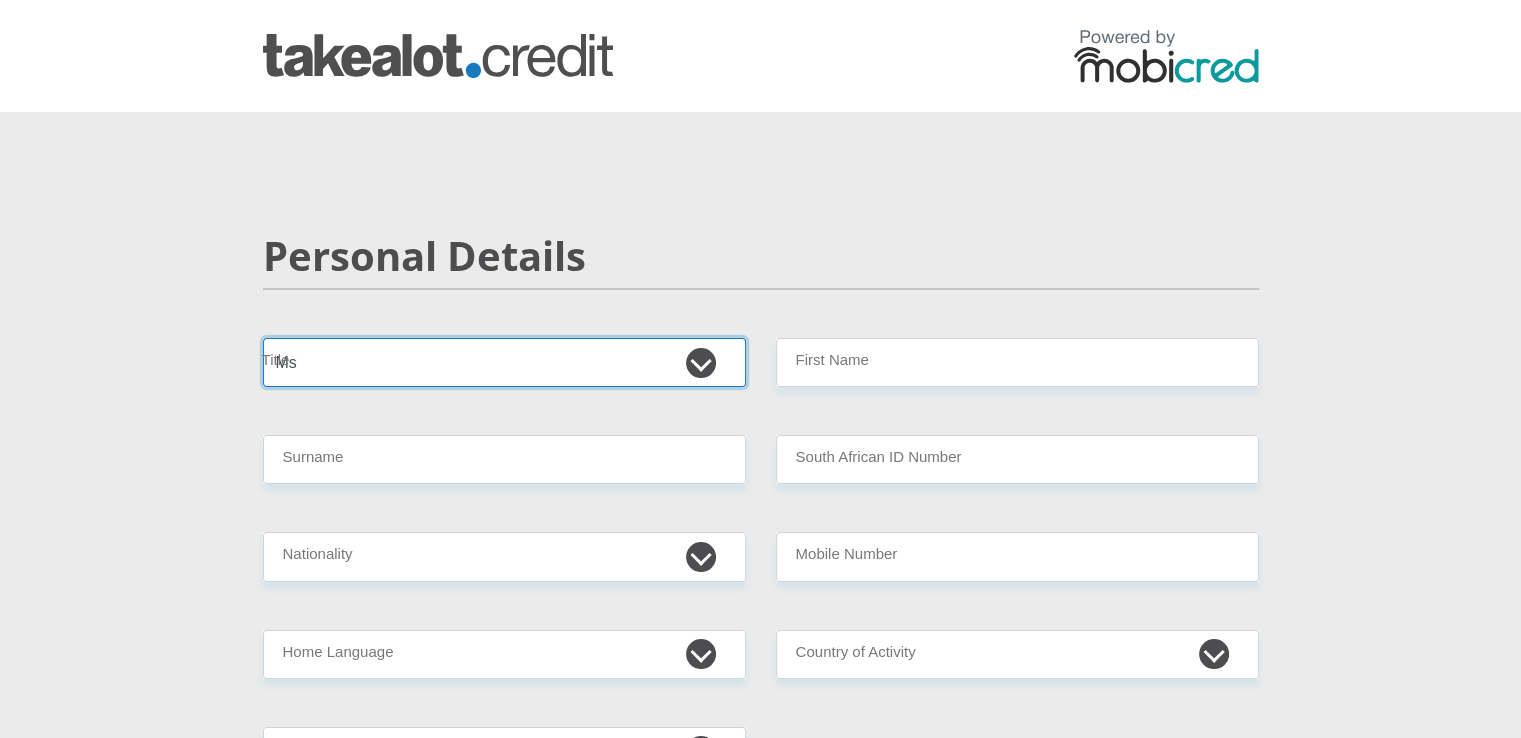 click on "Mr
Ms
Mrs
Dr
Other" at bounding box center [504, 362] 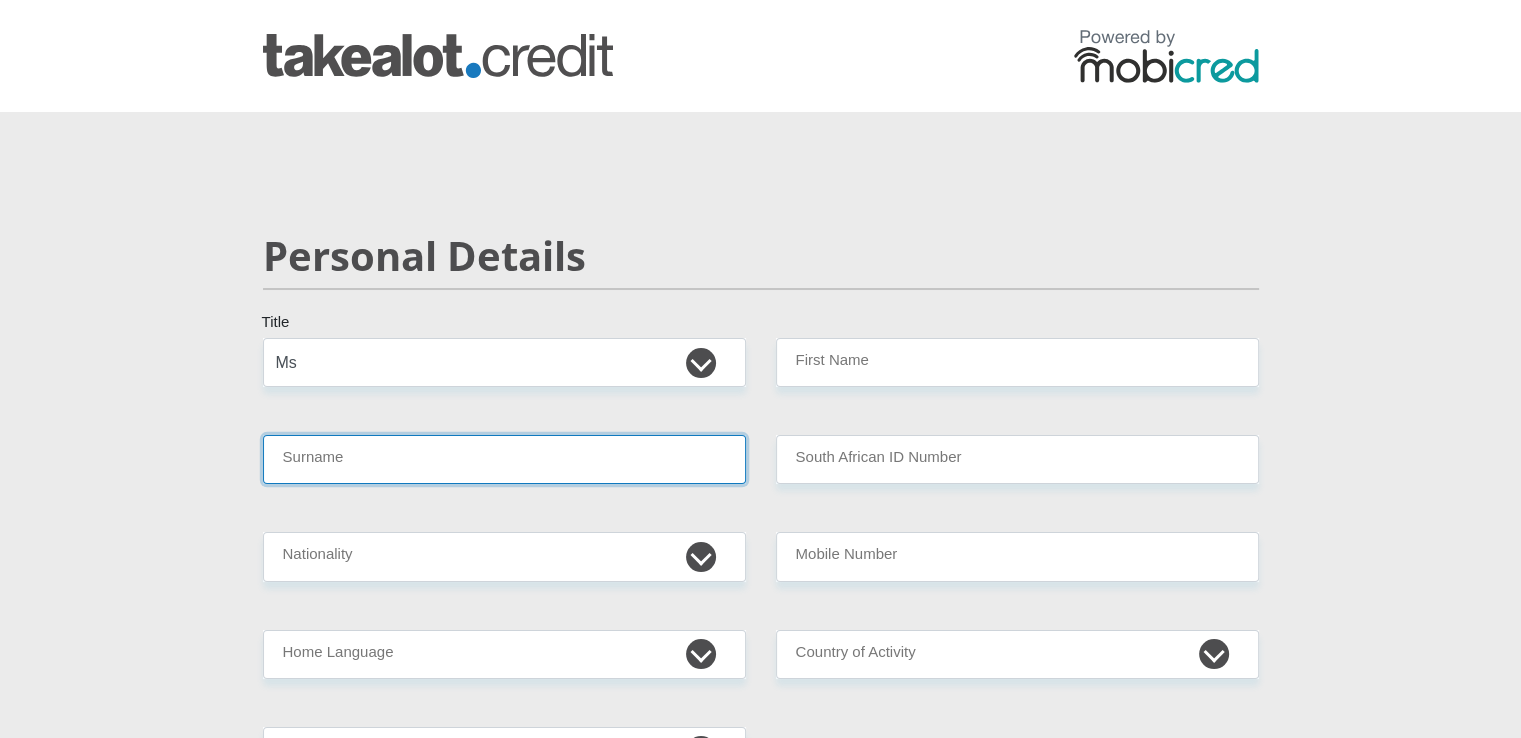 click on "Surname" at bounding box center [504, 459] 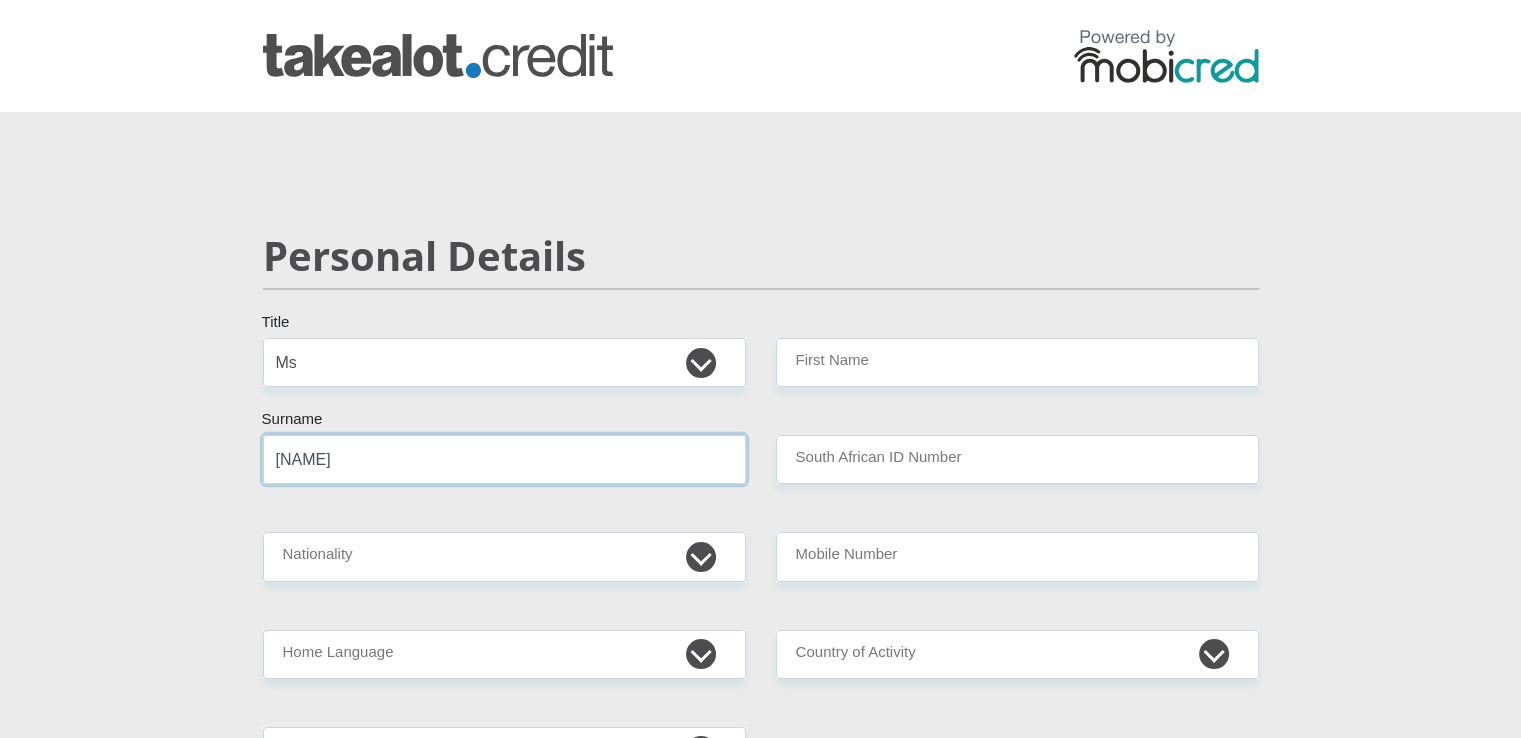 type on "[NAME]" 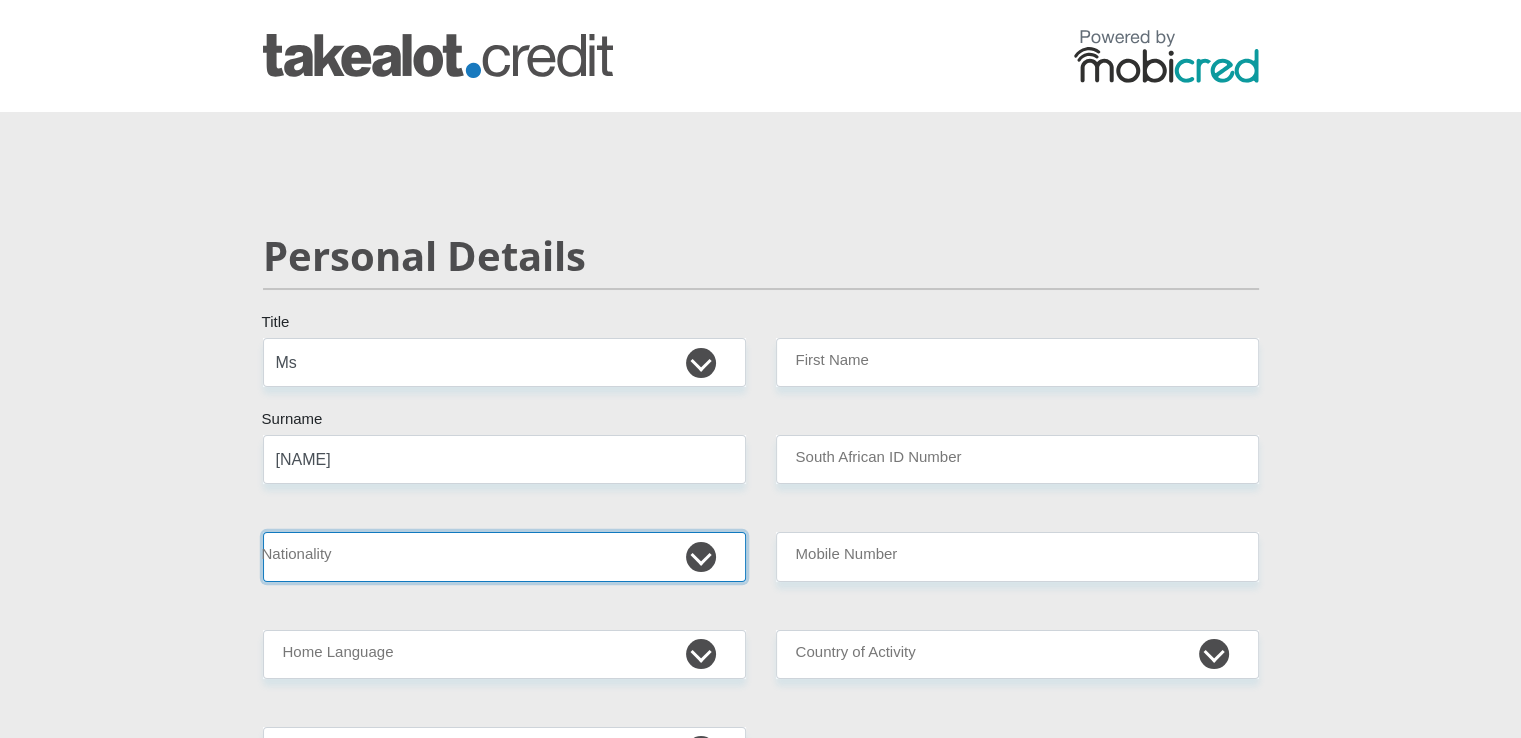 click on "South Africa
Afghanistan
Aland Islands
Albania
Algeria
America Samoa
American Virgin Islands
Andorra
Angola
Anguilla
Antarctica
Antigua and Barbuda
Argentina
Armenia
Aruba
Ascension Island
Australia
Austria
Azerbaijan
Bahamas
Bahrain
Bangladesh
Barbados
Chad" at bounding box center (504, 556) 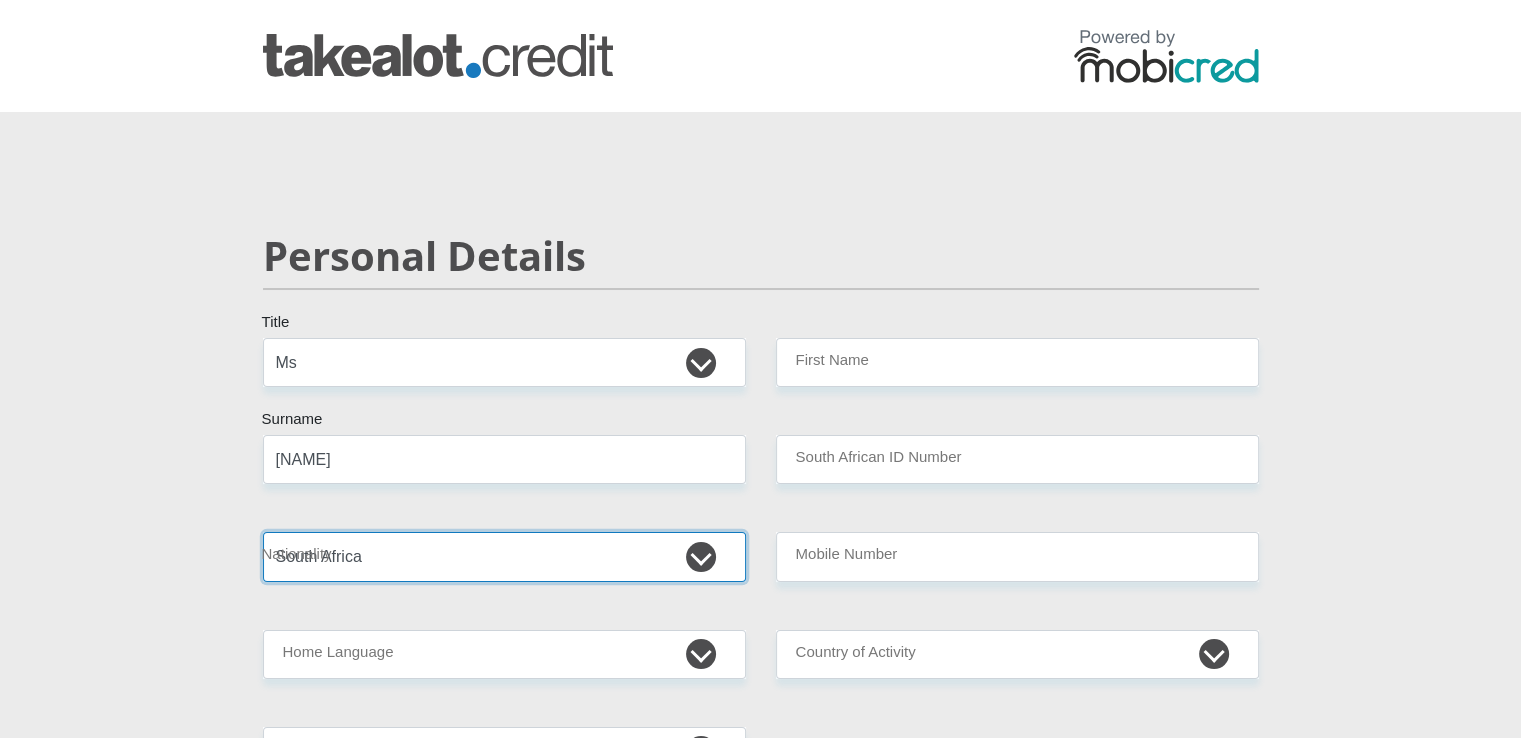 click on "South Africa
Afghanistan
Aland Islands
Albania
Algeria
America Samoa
American Virgin Islands
Andorra
Angola
Anguilla
Antarctica
Antigua and Barbuda
Argentina
Armenia
Aruba
Ascension Island
Australia
Austria
Azerbaijan
Bahamas
Bahrain
Bangladesh
Barbados
Chad" at bounding box center [504, 556] 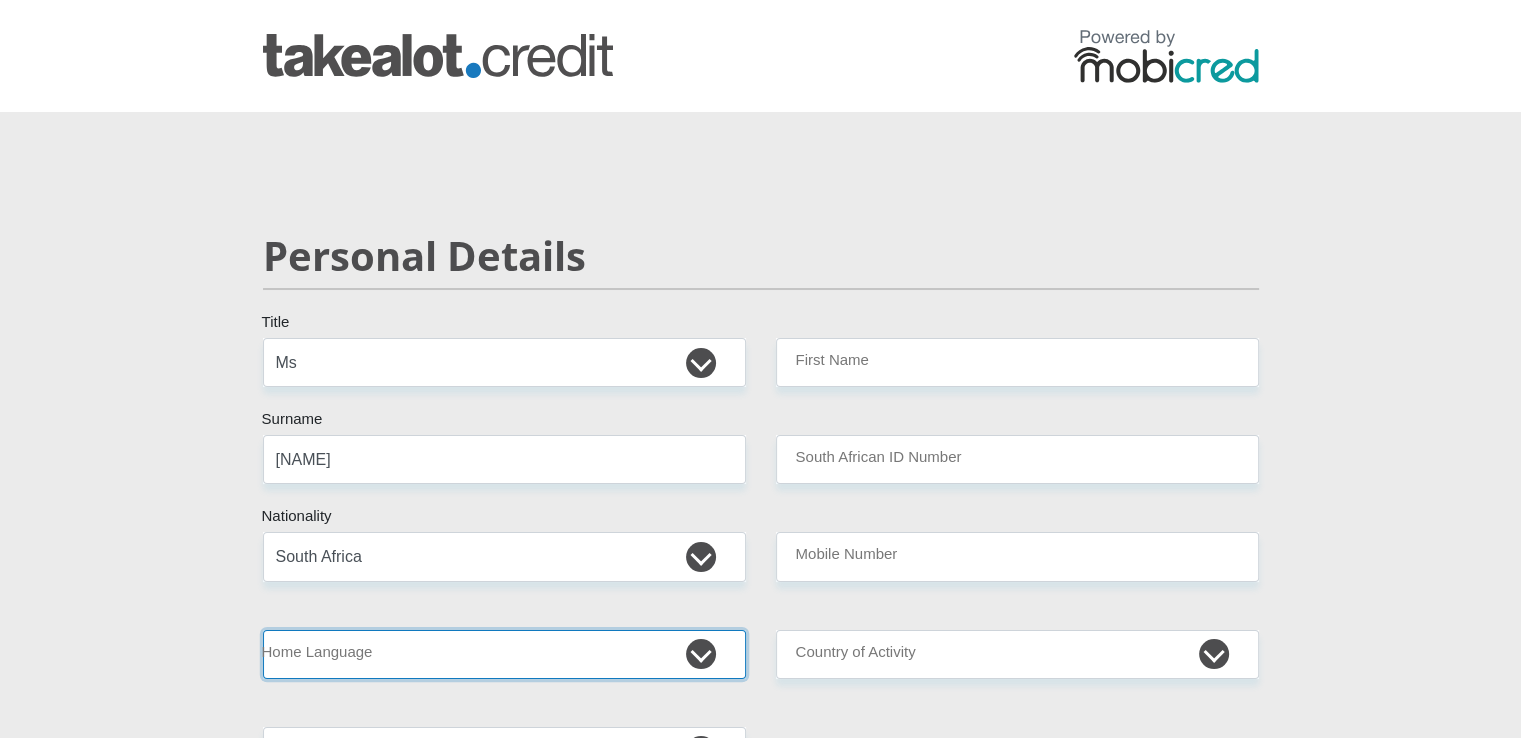 click on "Afrikaans
English
Sepedi
South Ndebele
Southern Sotho
Swati
Tsonga
Tswana
Venda
Xhosa
Zulu
Other" at bounding box center [504, 654] 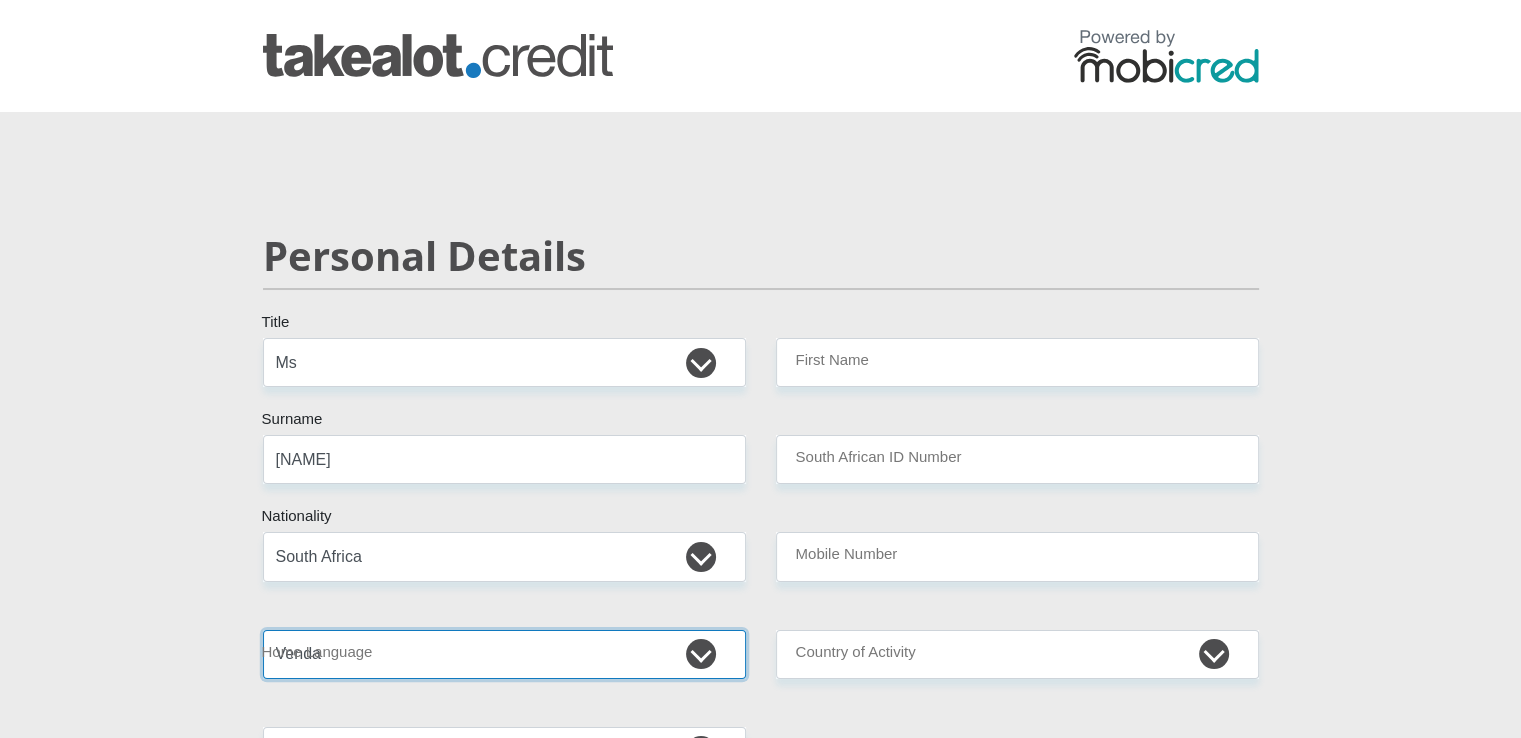 click on "Afrikaans
English
Sepedi
South Ndebele
Southern Sotho
Swati
Tsonga
Tswana
Venda
Xhosa
Zulu
Other" at bounding box center [504, 654] 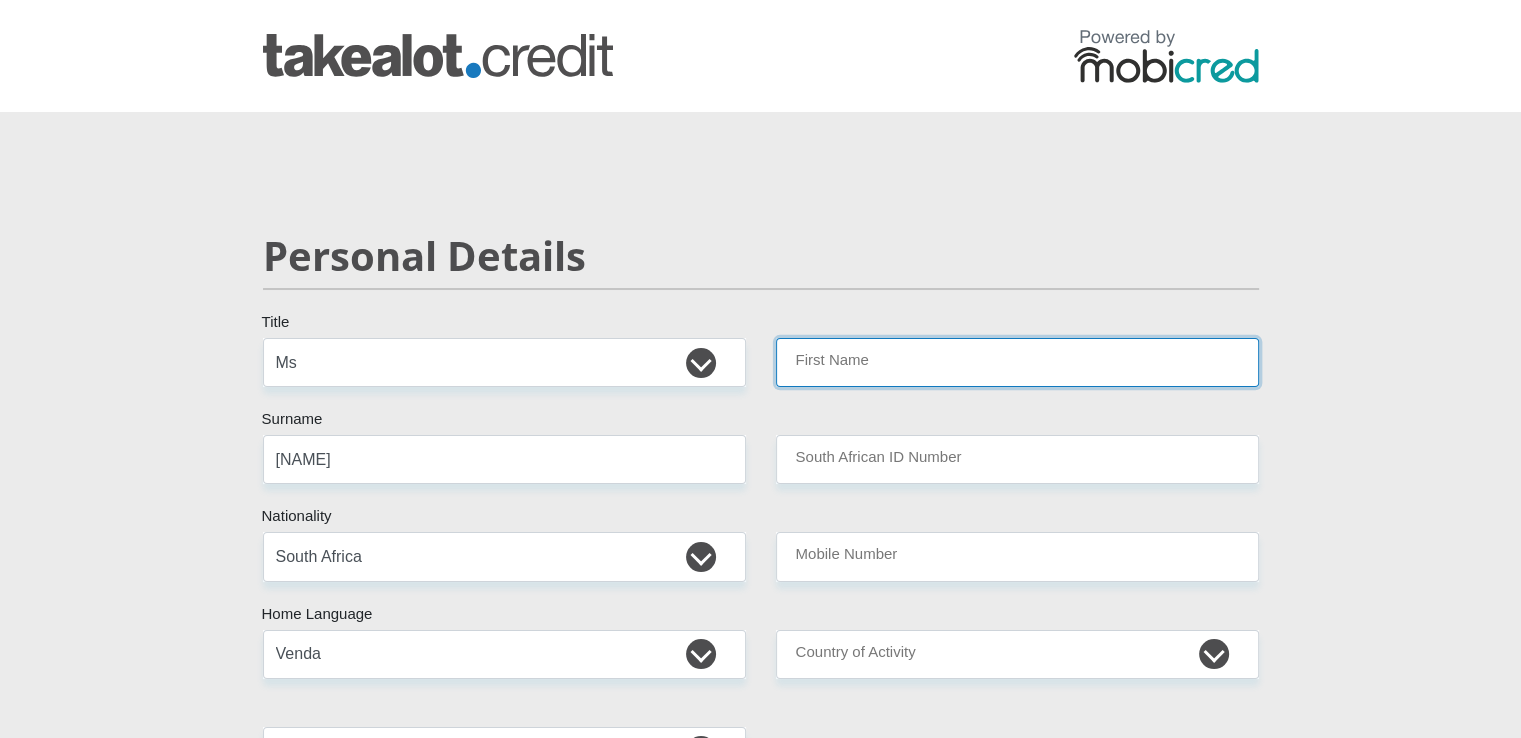 click on "First Name" at bounding box center [1017, 362] 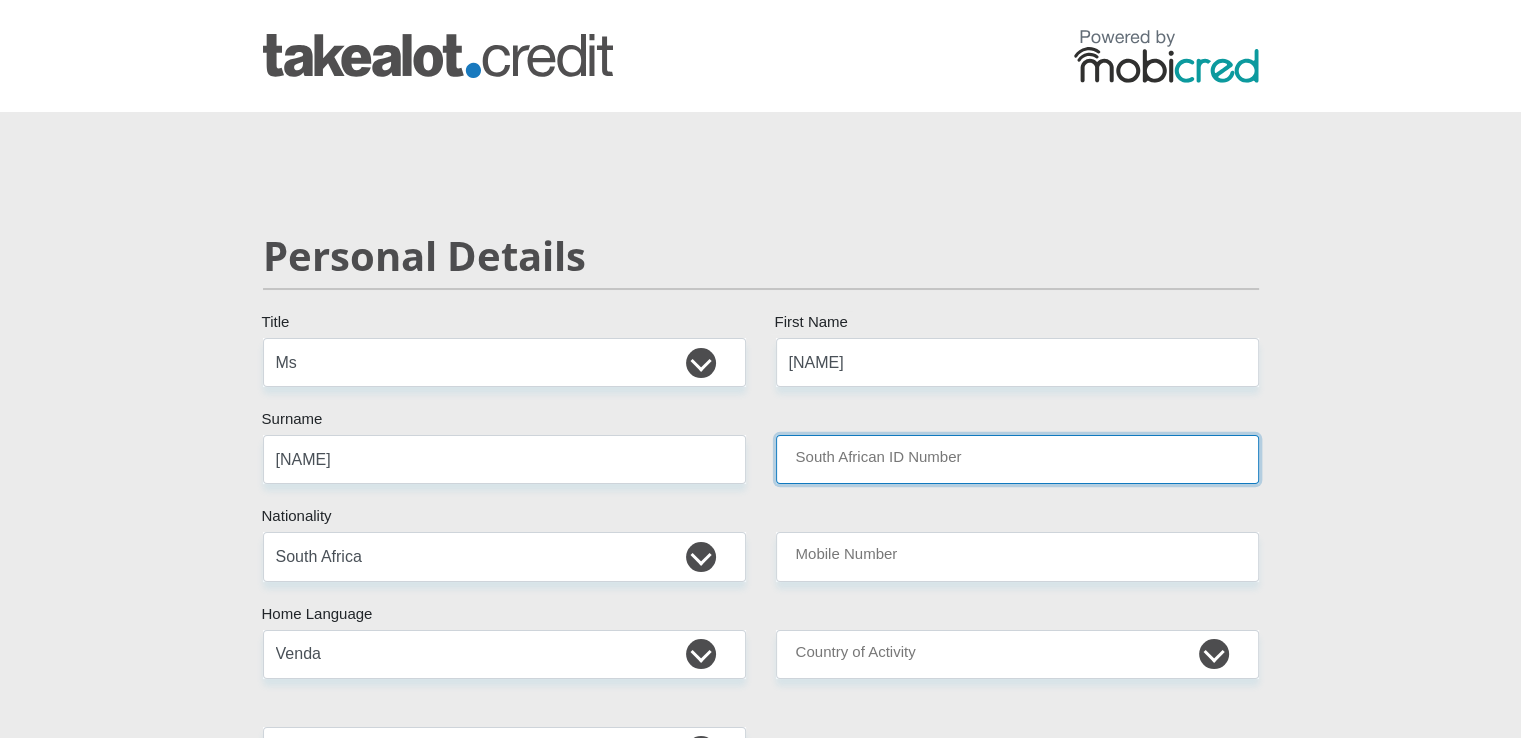 click on "South African ID Number" at bounding box center (1017, 459) 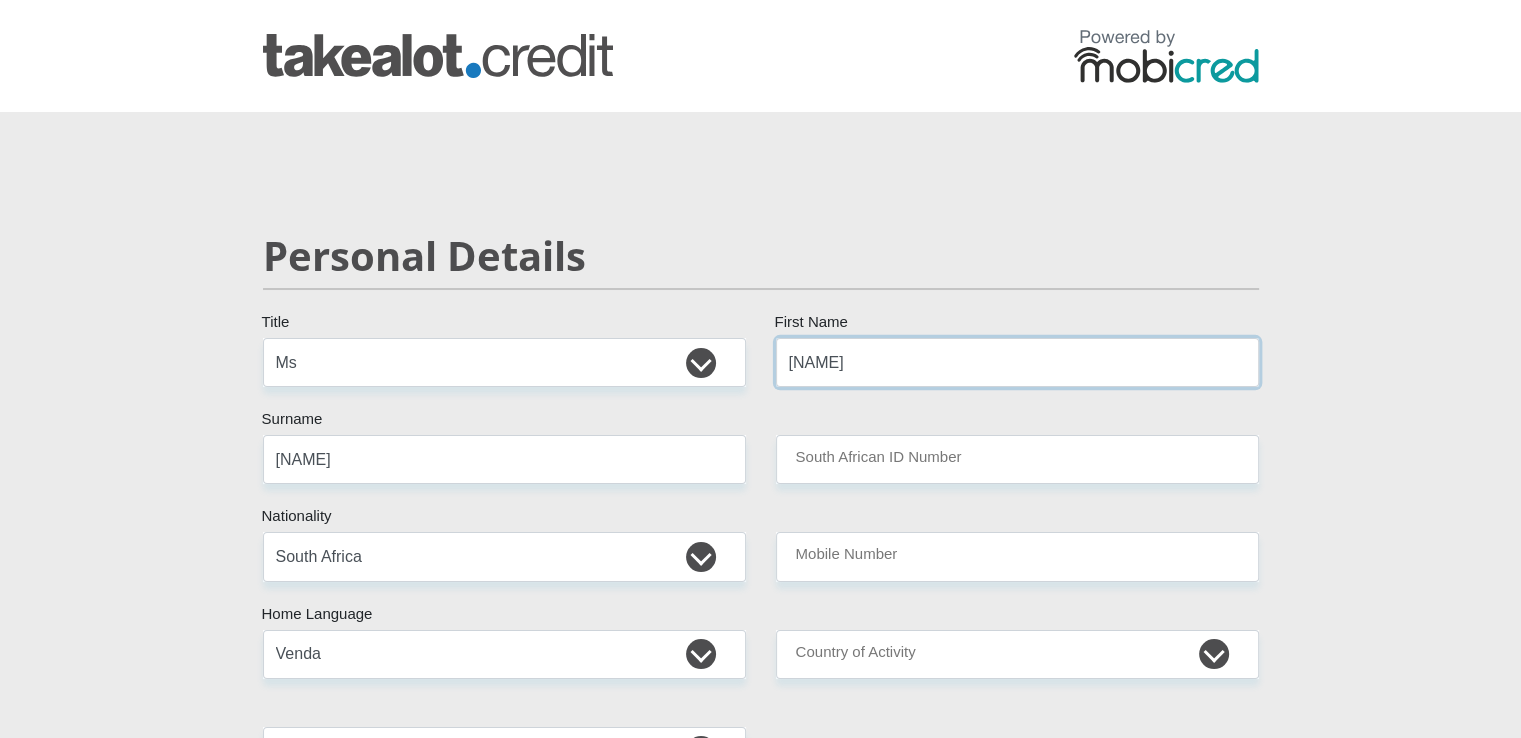 click on "[NAME]" at bounding box center (1017, 362) 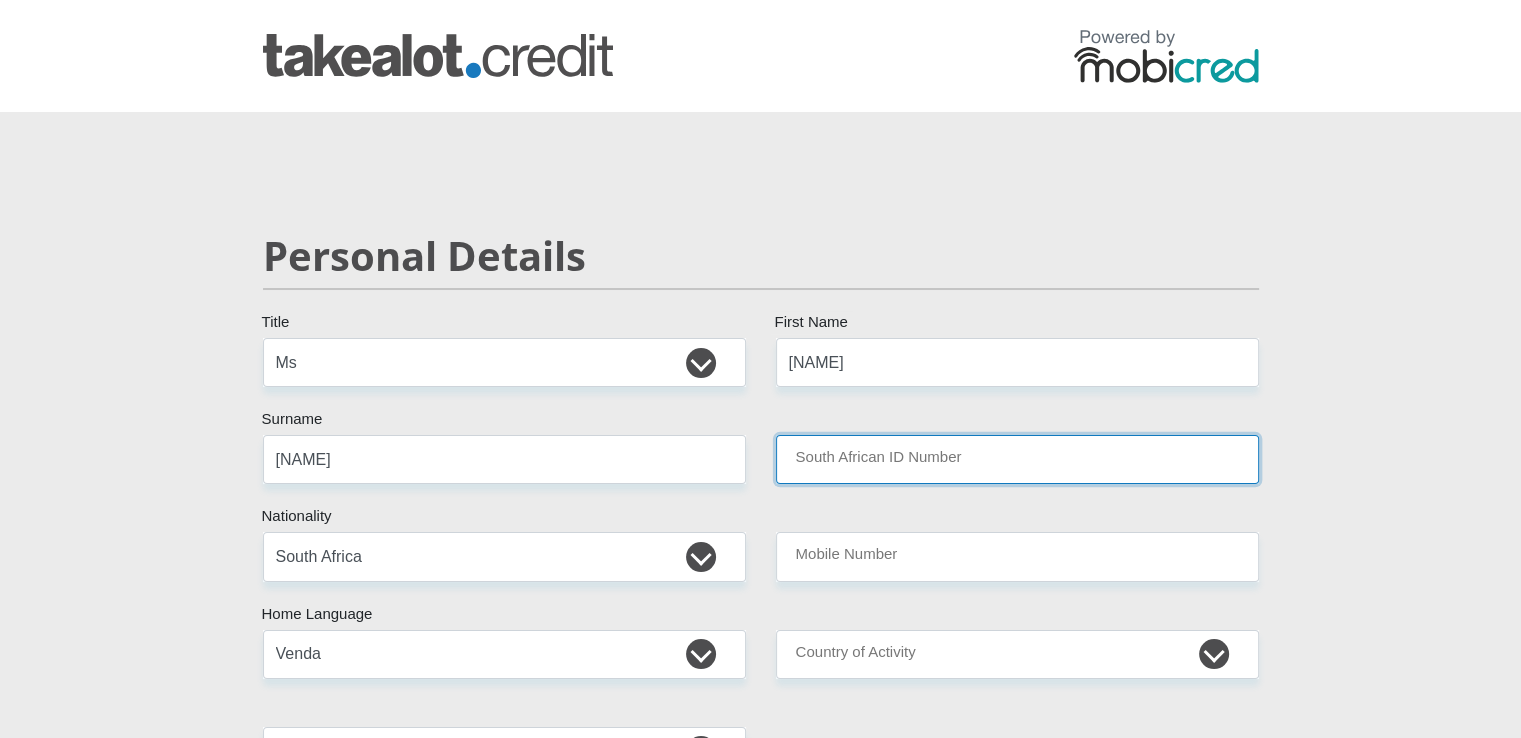 click on "South African ID Number" at bounding box center (1017, 459) 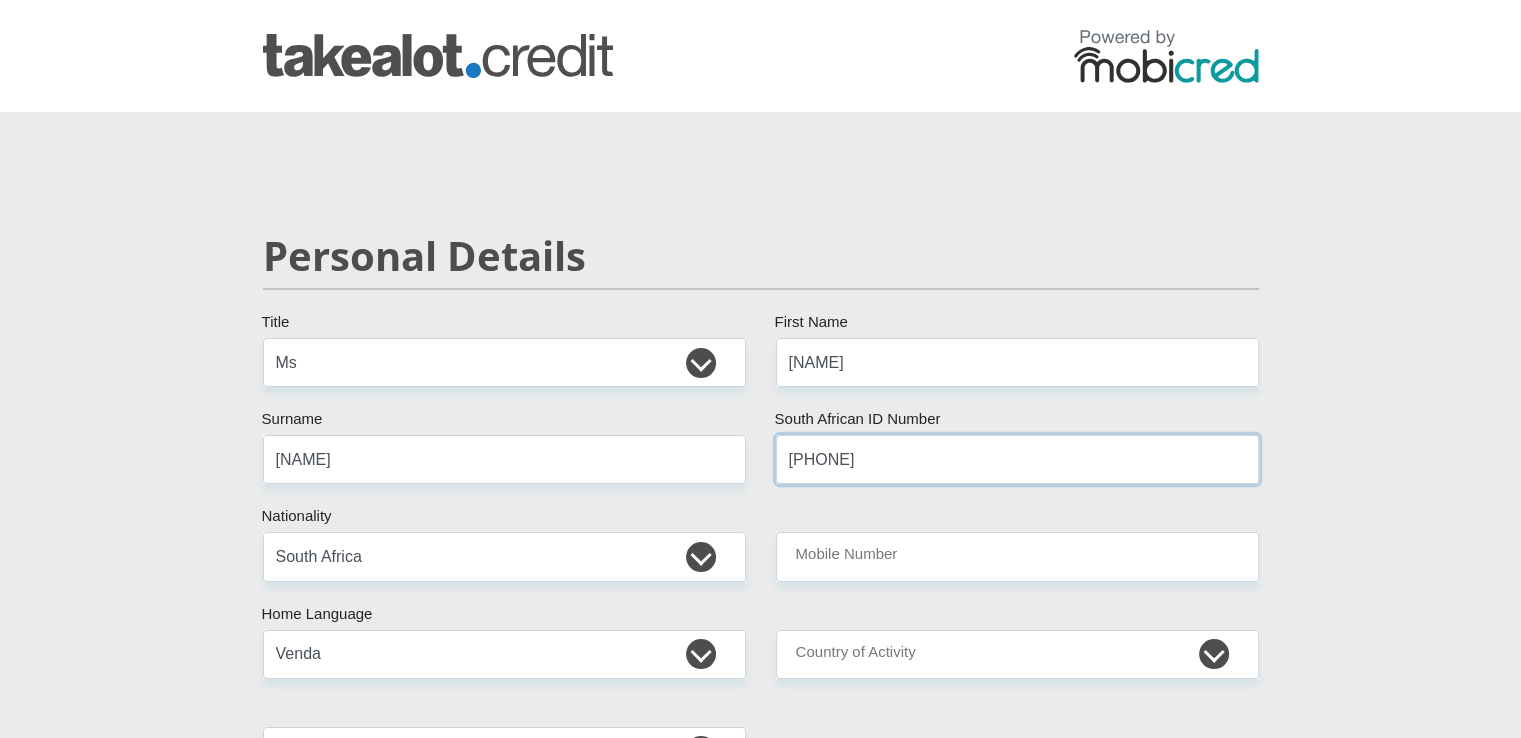 type on "[PHONE]" 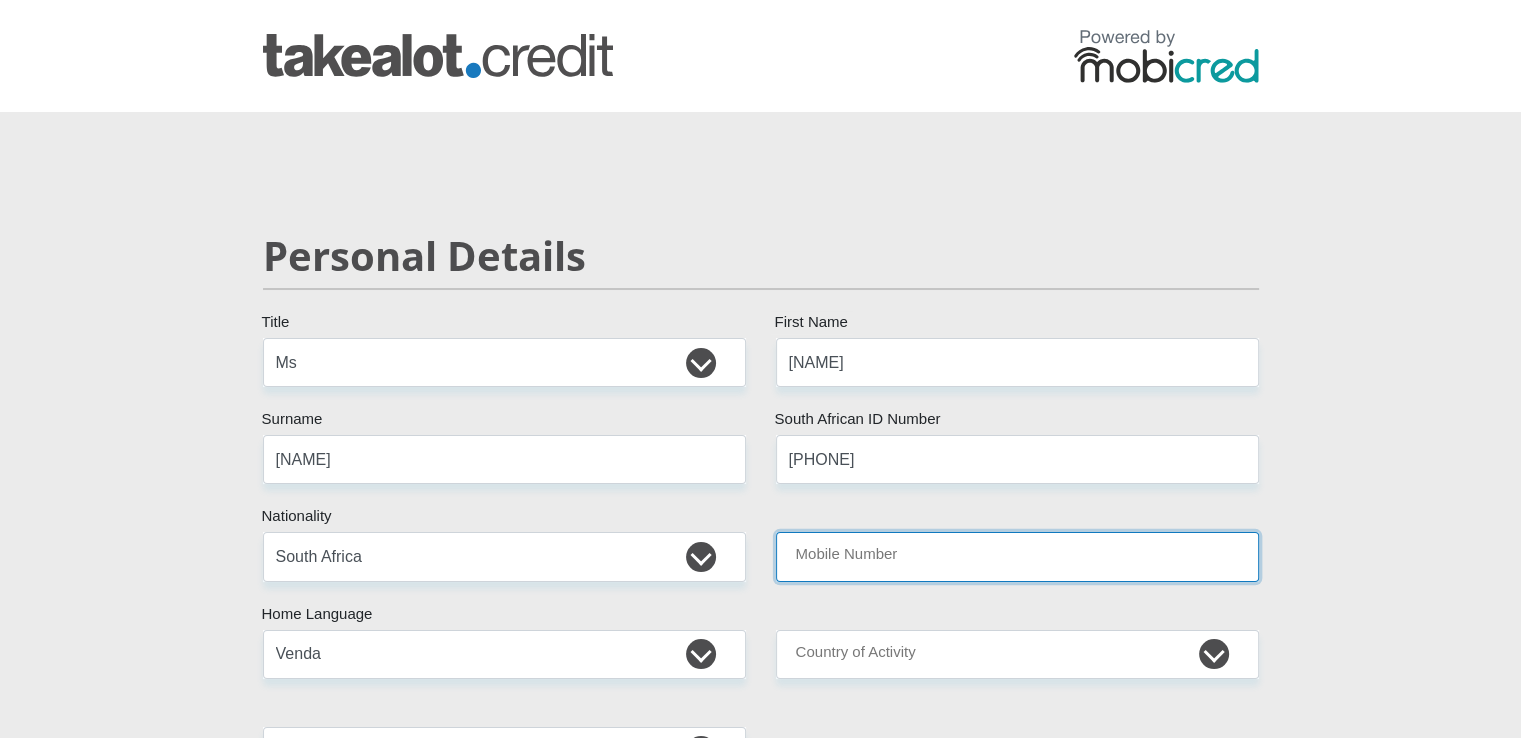 click on "Mobile Number" at bounding box center [1017, 556] 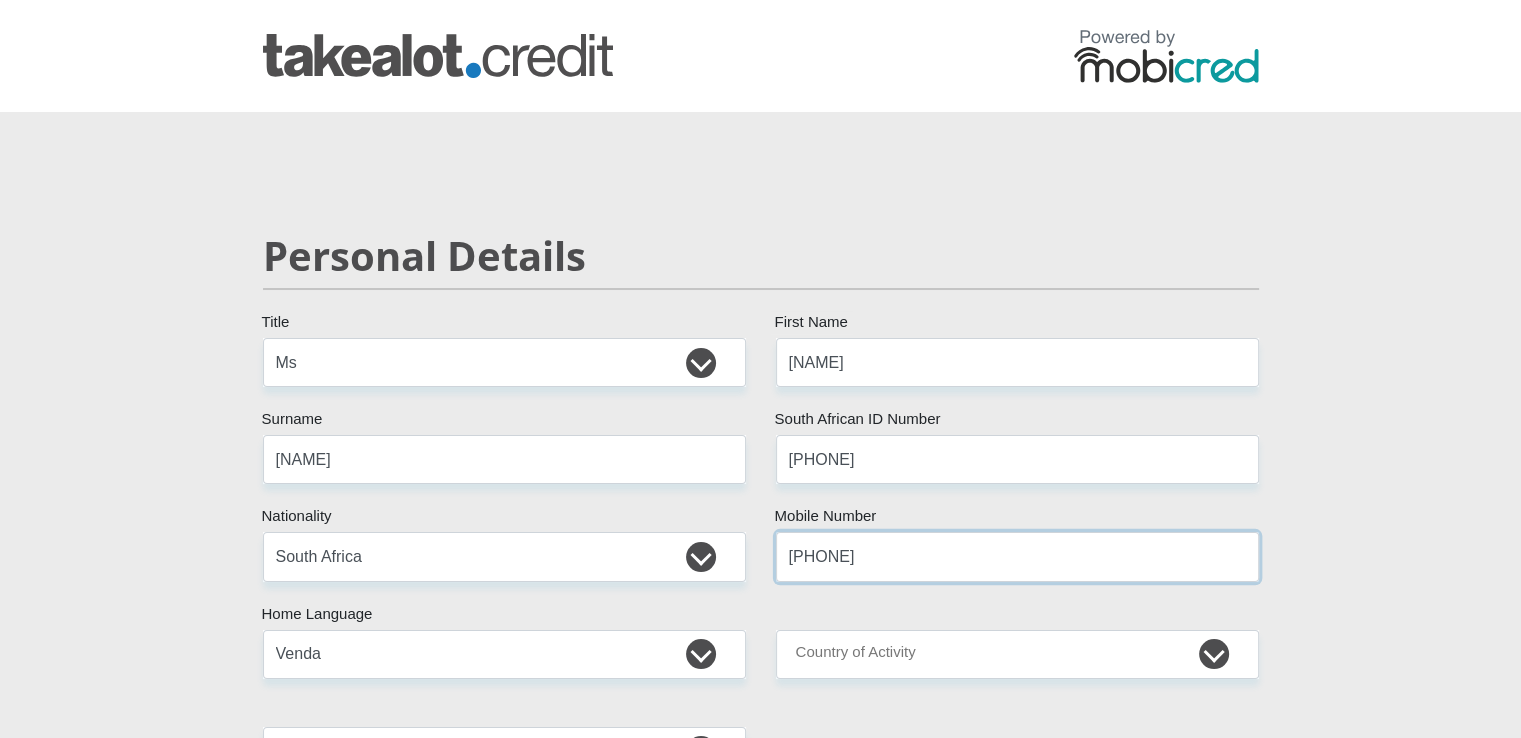 type on "[PHONE]" 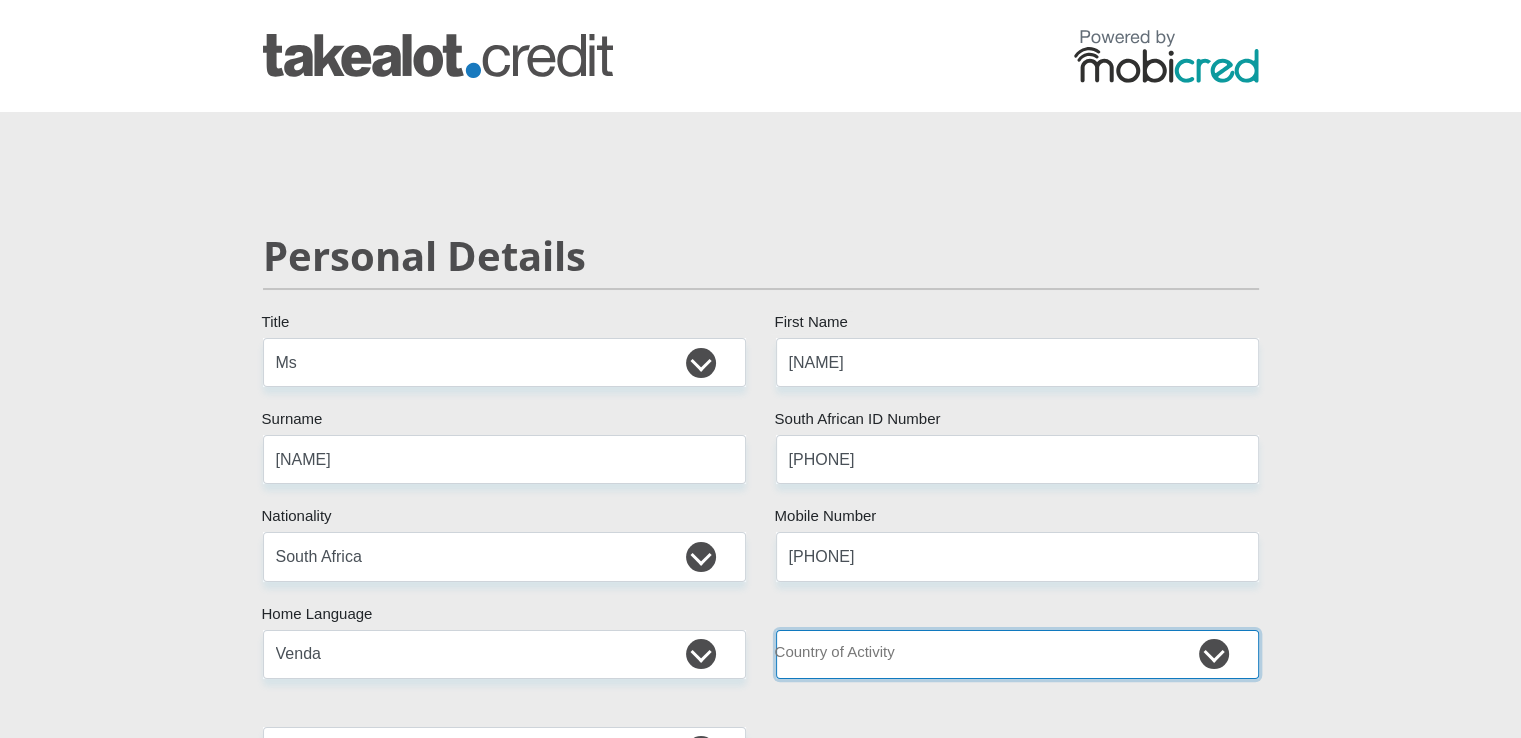 click on "South Africa
Afghanistan
Aland Islands
Albania
Algeria
America Samoa
American Virgin Islands
Andorra
Angola
Anguilla
Antarctica
Antigua and Barbuda
Argentina
Armenia
Aruba
Ascension Island
Australia
Austria
Azerbaijan
Chad" at bounding box center (1017, 654) 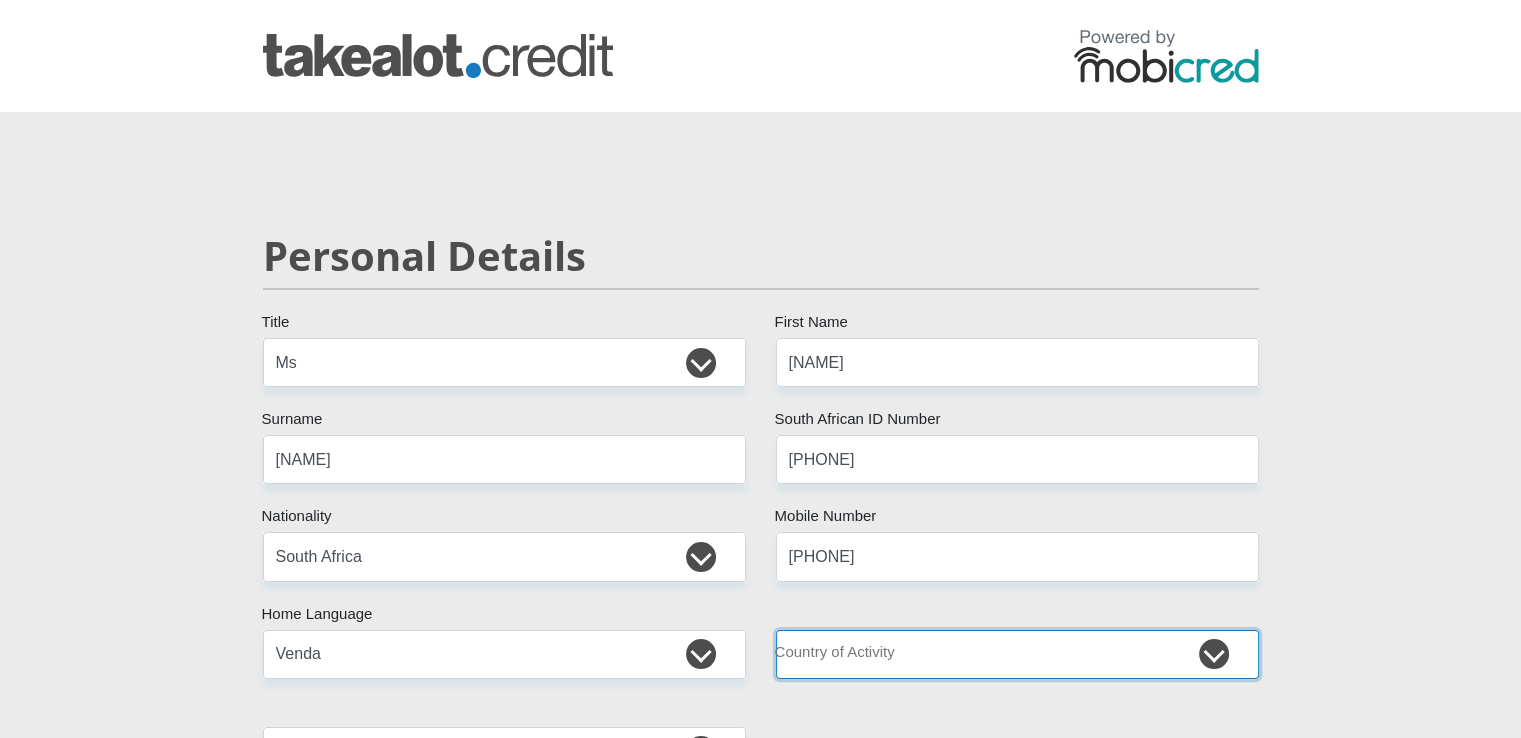 click on "South Africa
Afghanistan
Aland Islands
Albania
Algeria
America Samoa
American Virgin Islands
Andorra
Angola
Anguilla
Antarctica
Antigua and Barbuda
Argentina
Armenia
Aruba
Ascension Island
Australia
Austria
Azerbaijan
Chad" at bounding box center [1017, 654] 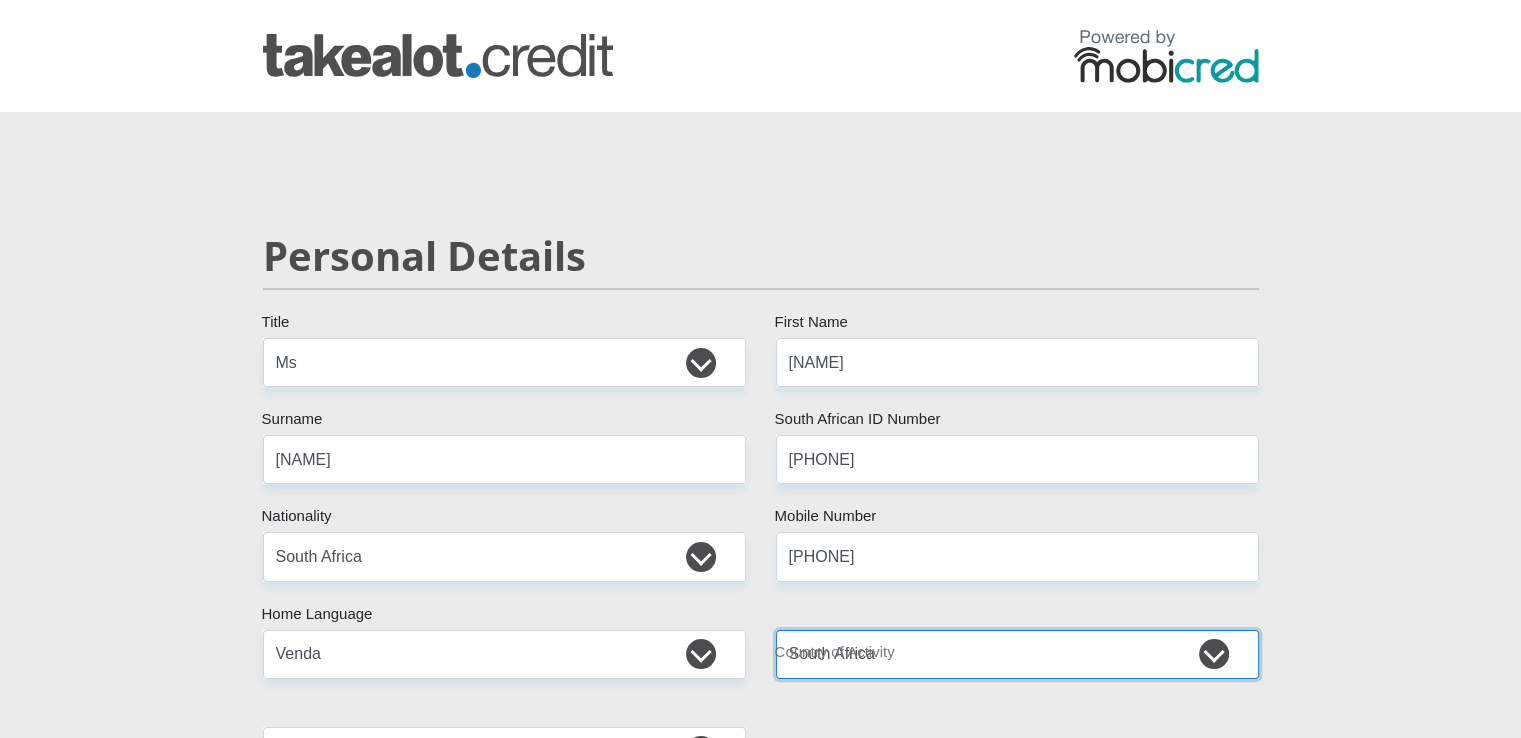 click on "South Africa
Afghanistan
Aland Islands
Albania
Algeria
America Samoa
American Virgin Islands
Andorra
Angola
Anguilla
Antarctica
Antigua and Barbuda
Argentina
Armenia
Aruba
Ascension Island
Australia
Austria
Azerbaijan
Chad" at bounding box center [1017, 654] 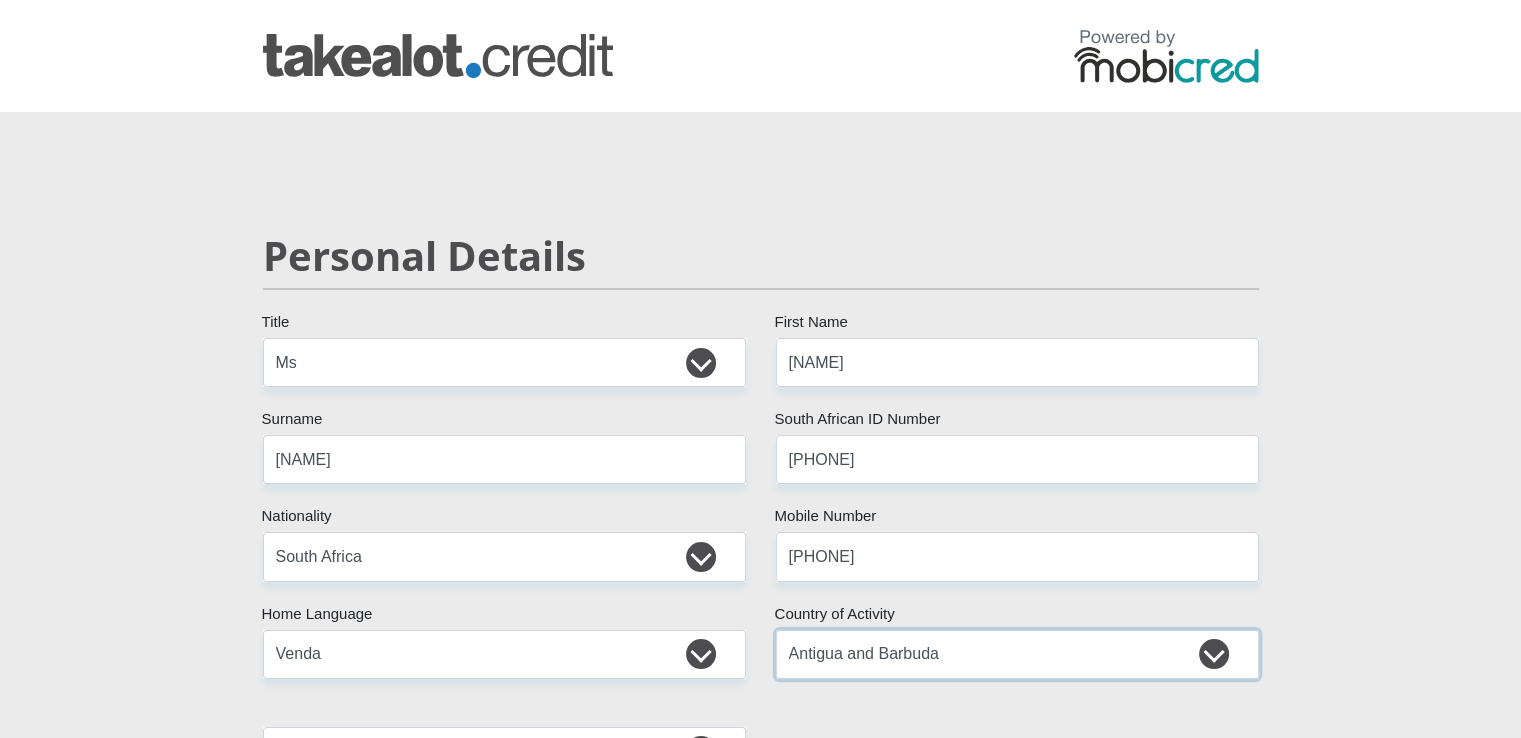 click on "South Africa
Afghanistan
Aland Islands
Albania
Algeria
America Samoa
American Virgin Islands
Andorra
Angola
Anguilla
Antarctica
Antigua and Barbuda
Argentina
Armenia
Aruba
Ascension Island
Australia
Austria
Azerbaijan
Chad" at bounding box center [1017, 654] 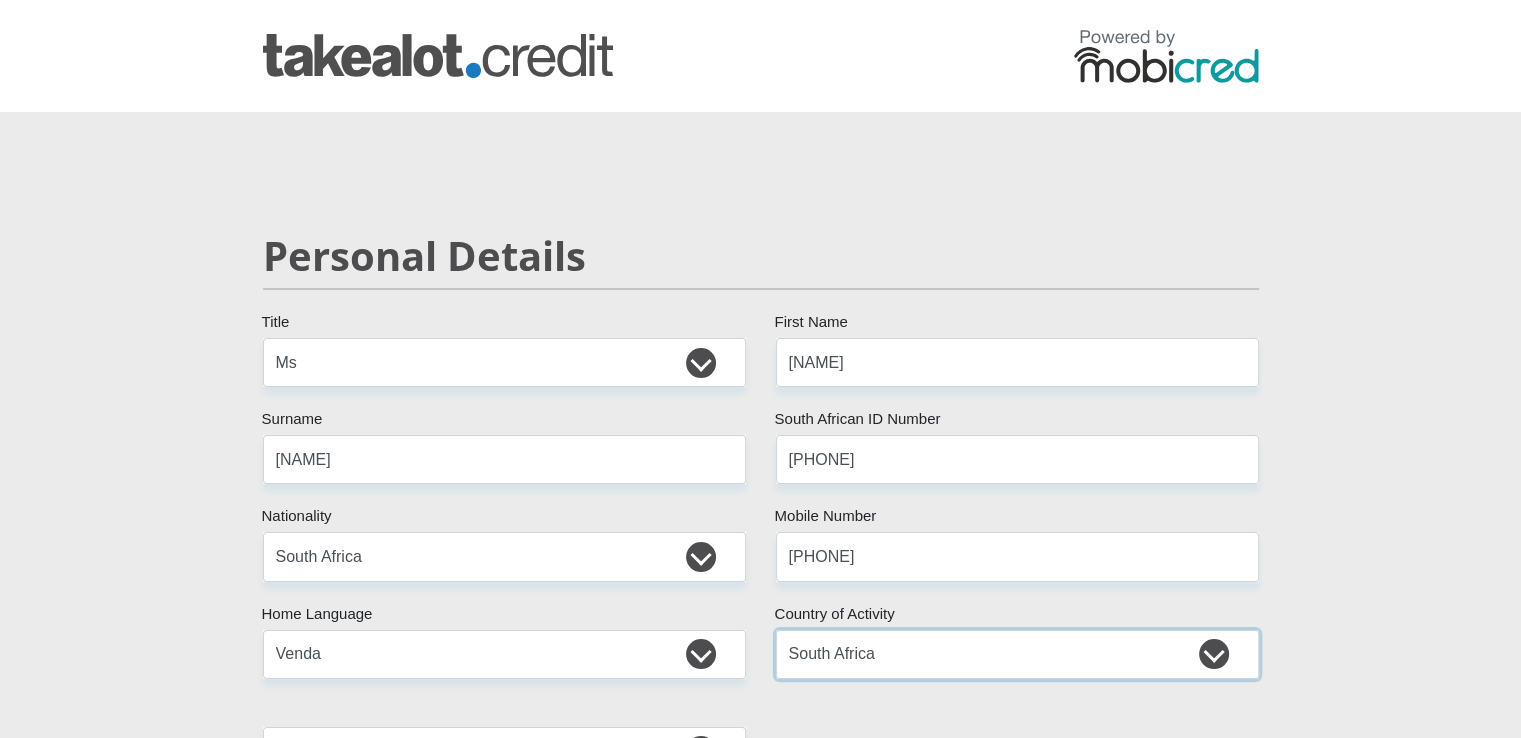 click on "South Africa
Afghanistan
Aland Islands
Albania
Algeria
America Samoa
American Virgin Islands
Andorra
Angola
Anguilla
Antarctica
Antigua and Barbuda
Argentina
Armenia
Aruba
Ascension Island
Australia
Austria
Azerbaijan
Chad" at bounding box center (1017, 654) 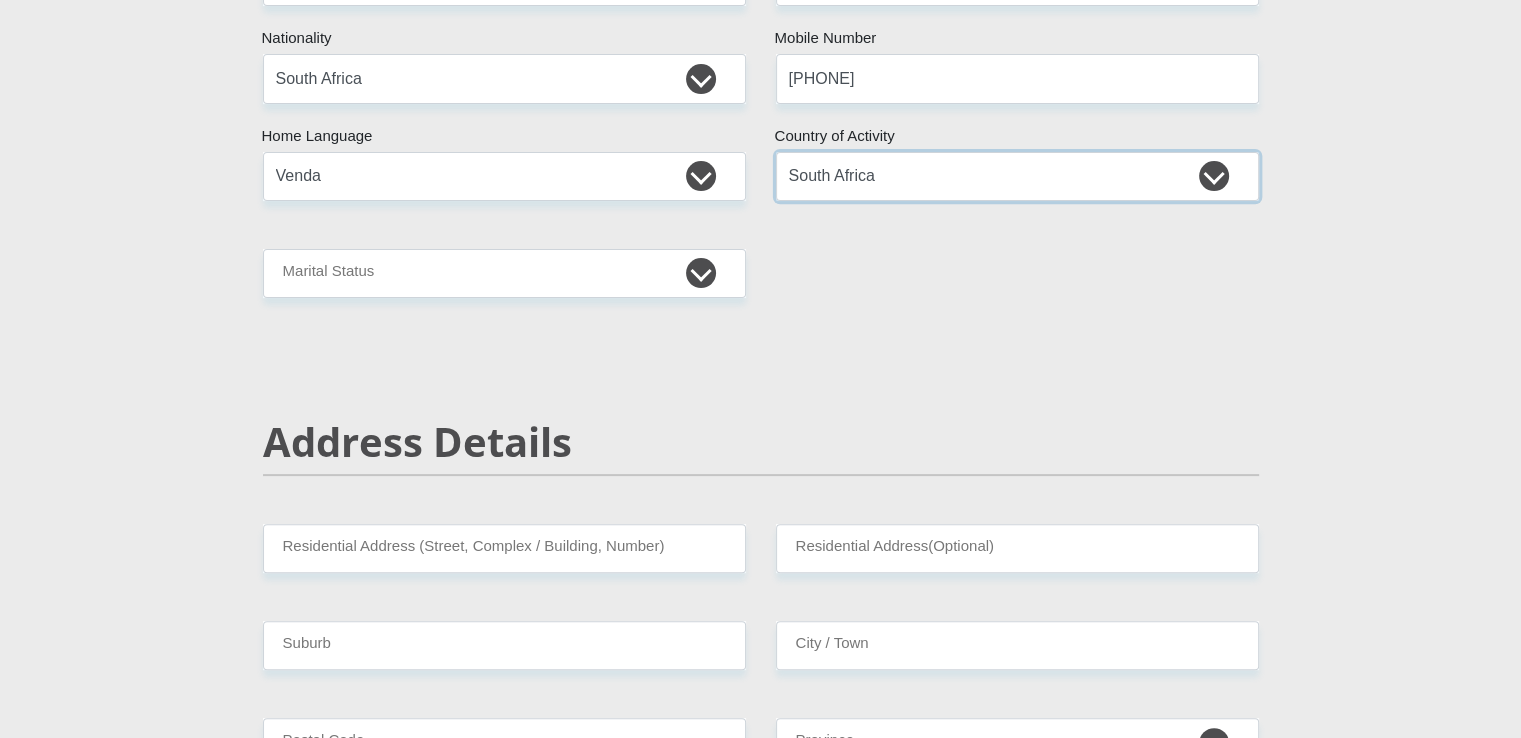 scroll, scrollTop: 480, scrollLeft: 0, axis: vertical 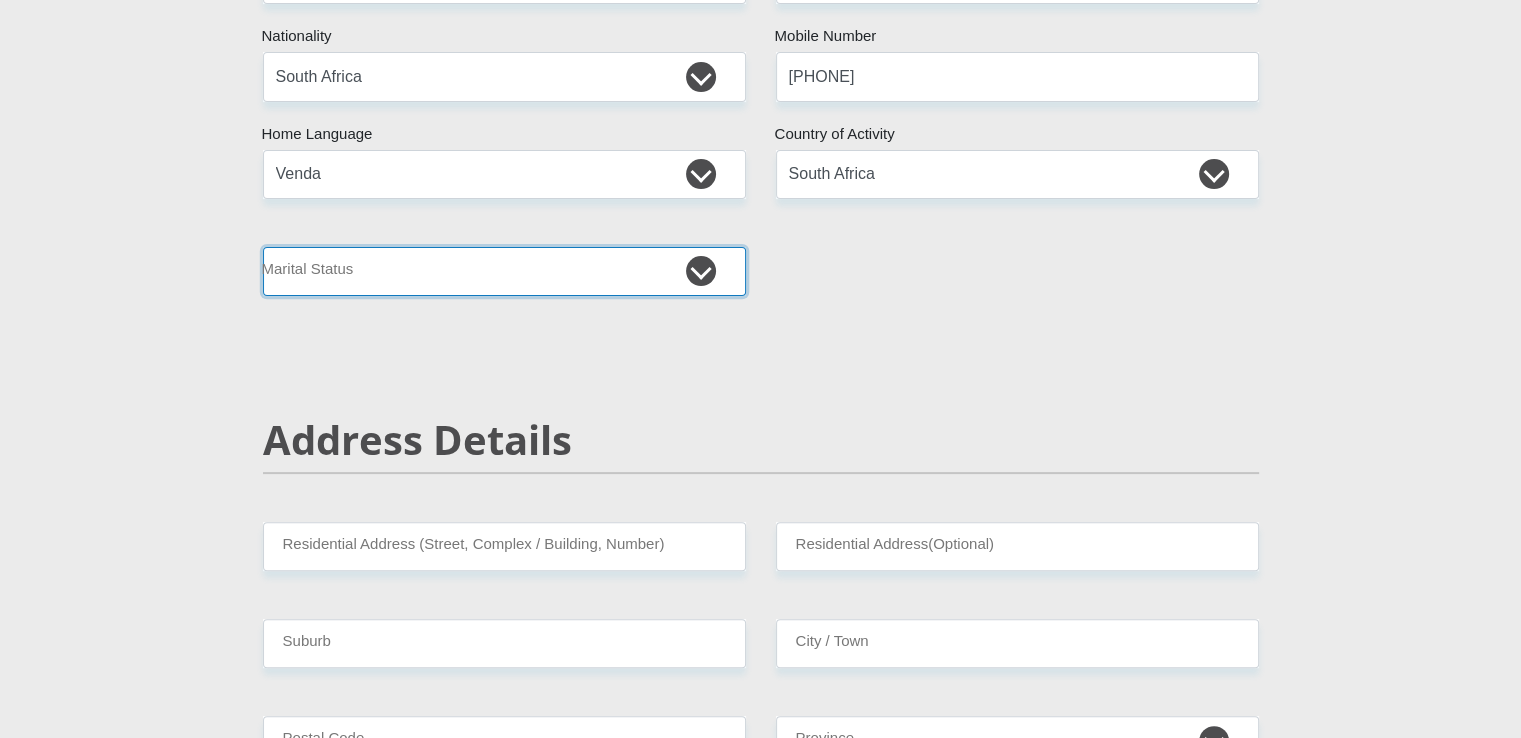 click on "Married ANC
Single
Divorced
Widowed
Married COP or Customary Law" at bounding box center (504, 271) 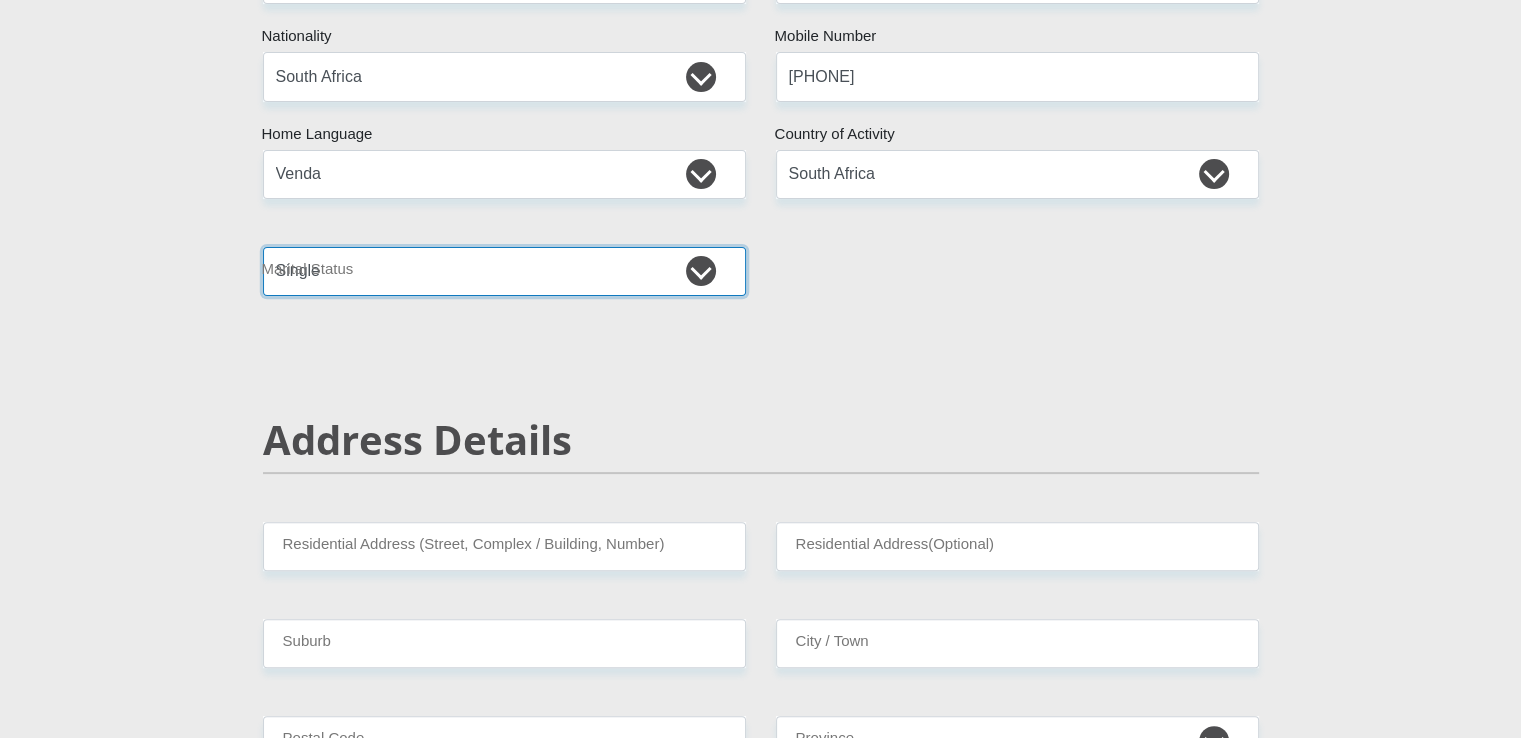 click on "Married ANC
Single
Divorced
Widowed
Married COP or Customary Law" at bounding box center [504, 271] 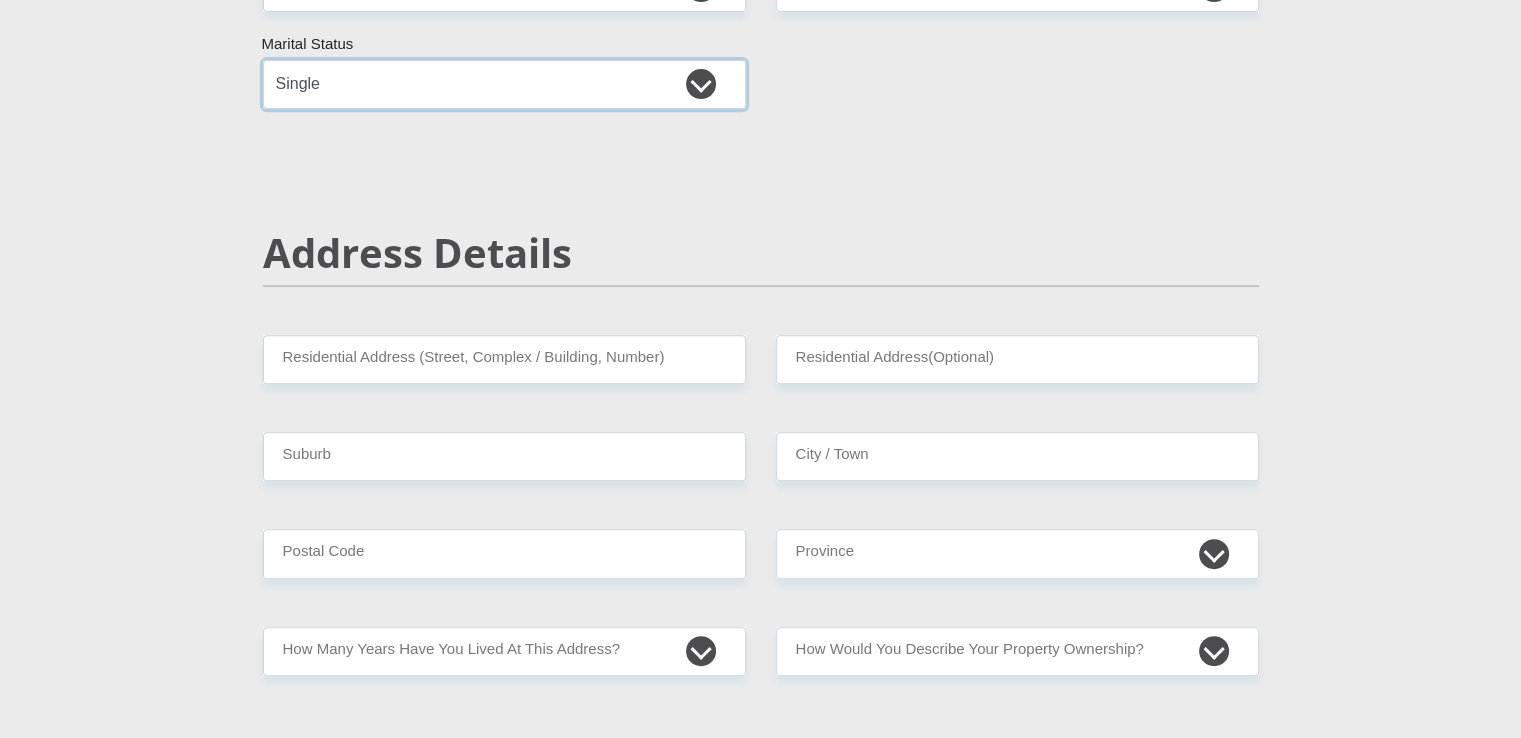 scroll, scrollTop: 680, scrollLeft: 0, axis: vertical 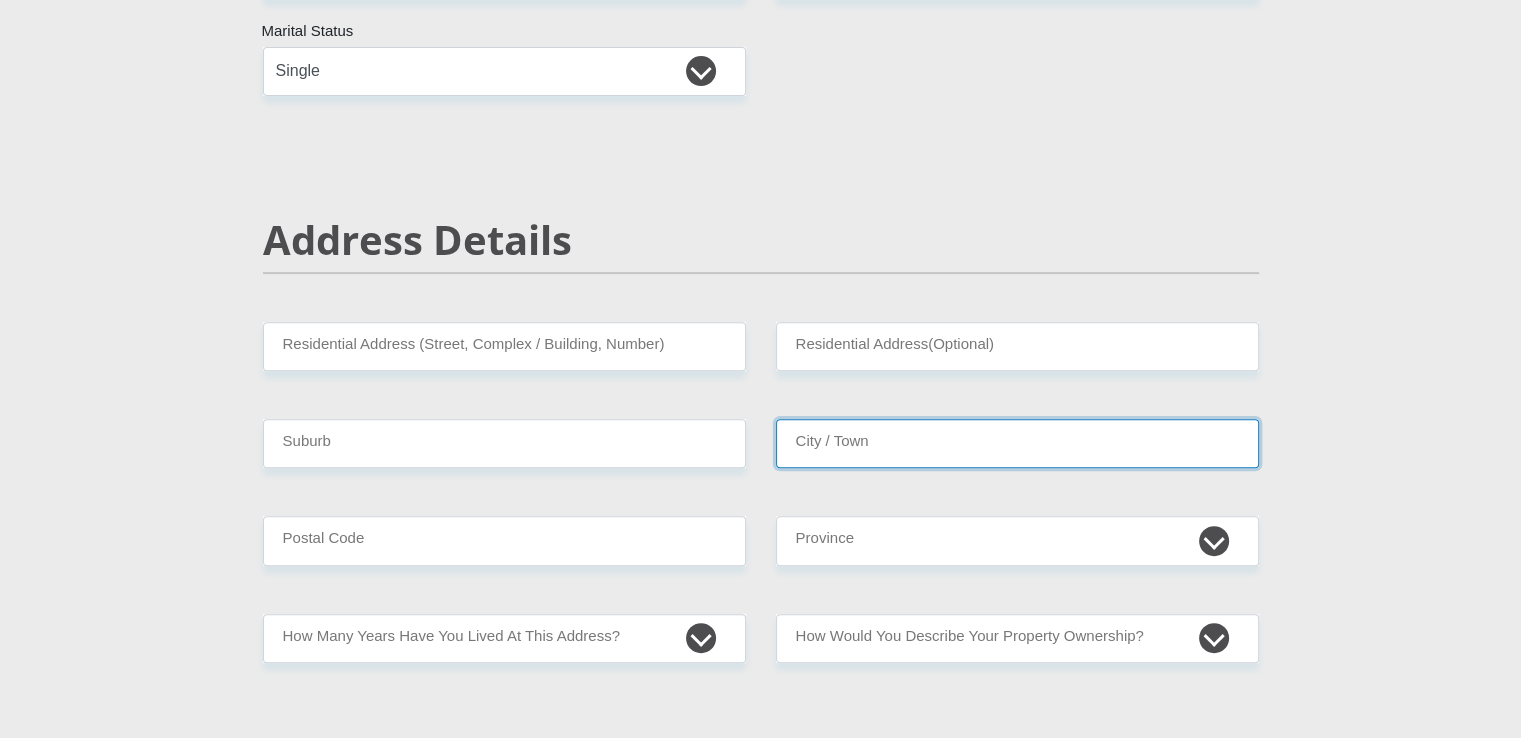 click on "City / Town" at bounding box center [1017, 443] 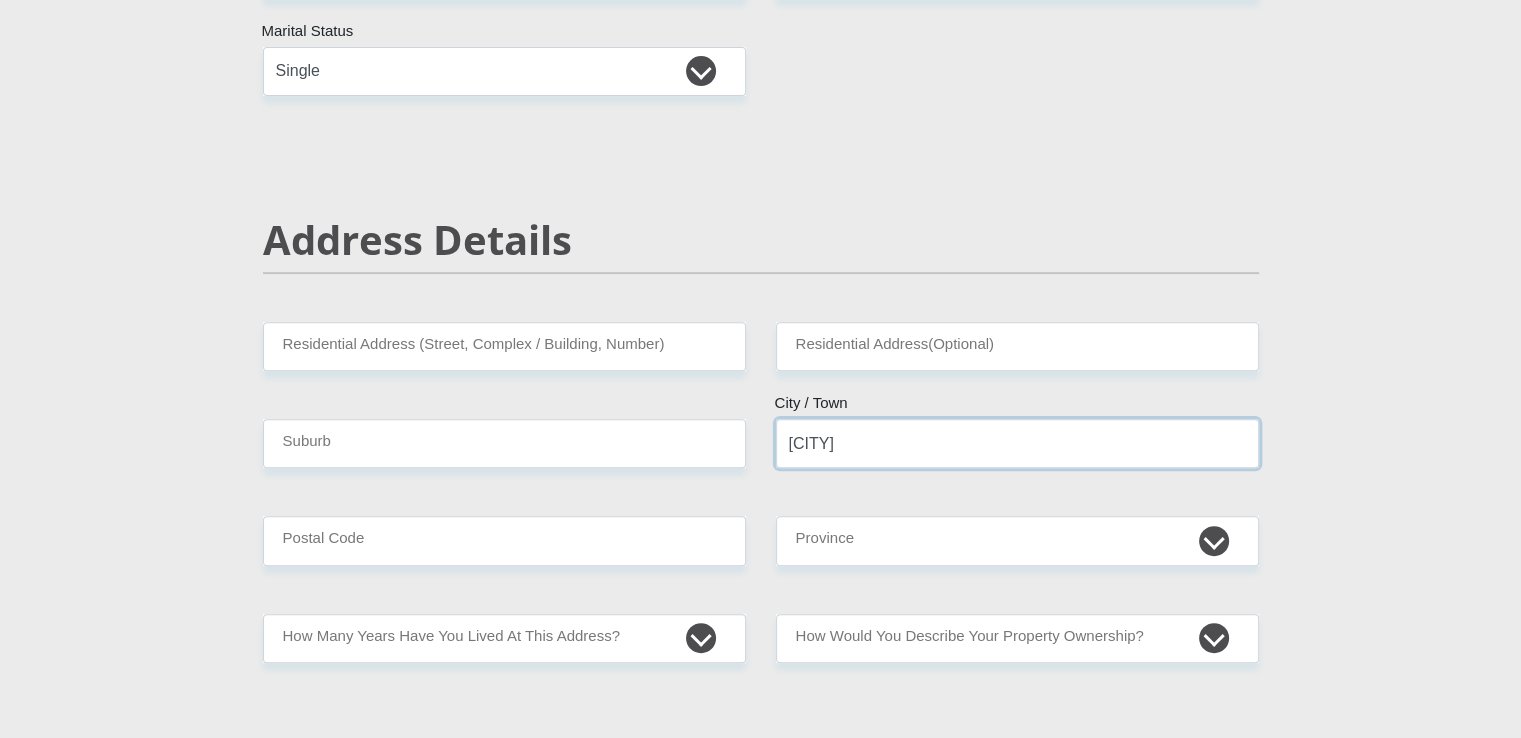 type on "[CITY]" 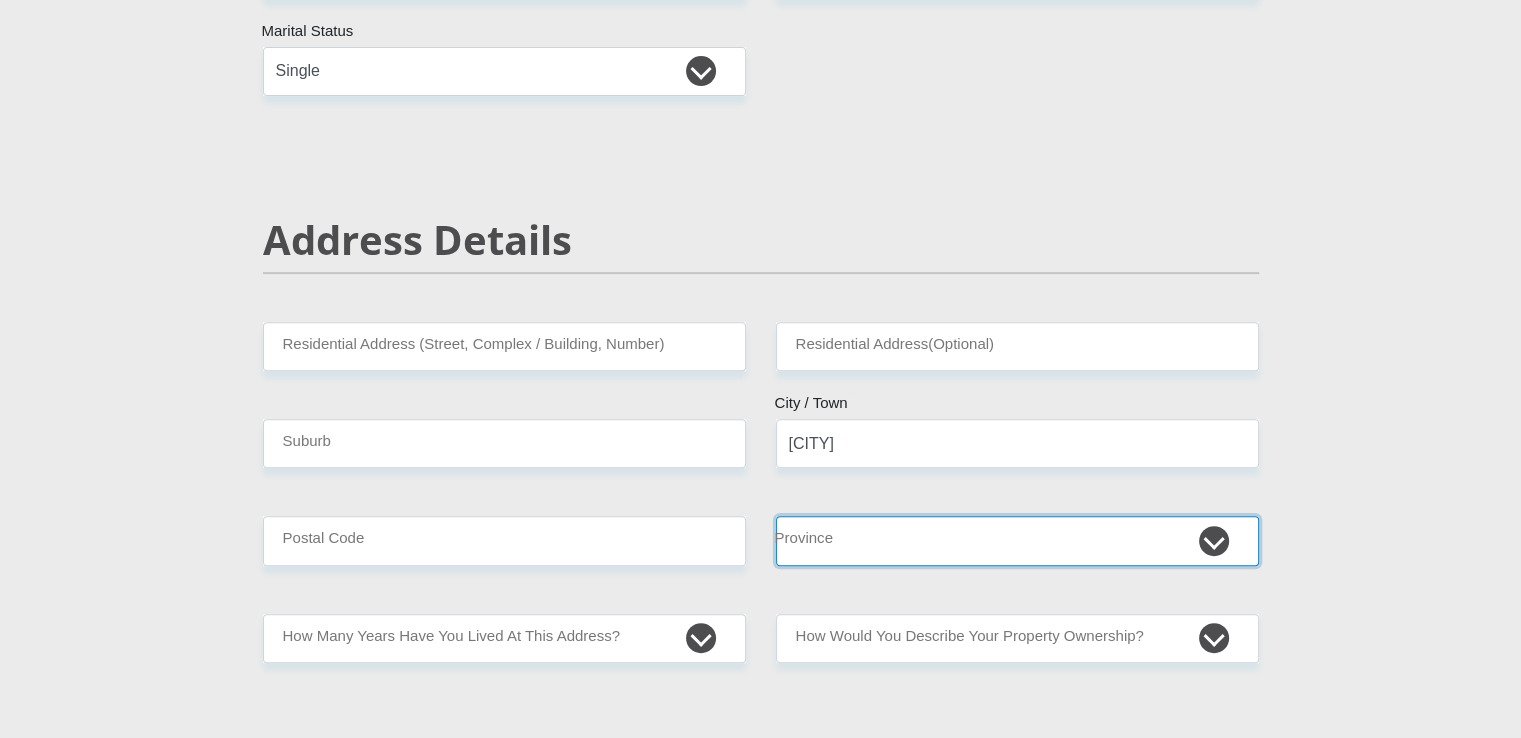 click on "Eastern Cape
Free State
Gauteng
KwaZulu-Natal
Limpopo
Mpumalanga
Northern Cape
North West
Western Cape" at bounding box center (1017, 540) 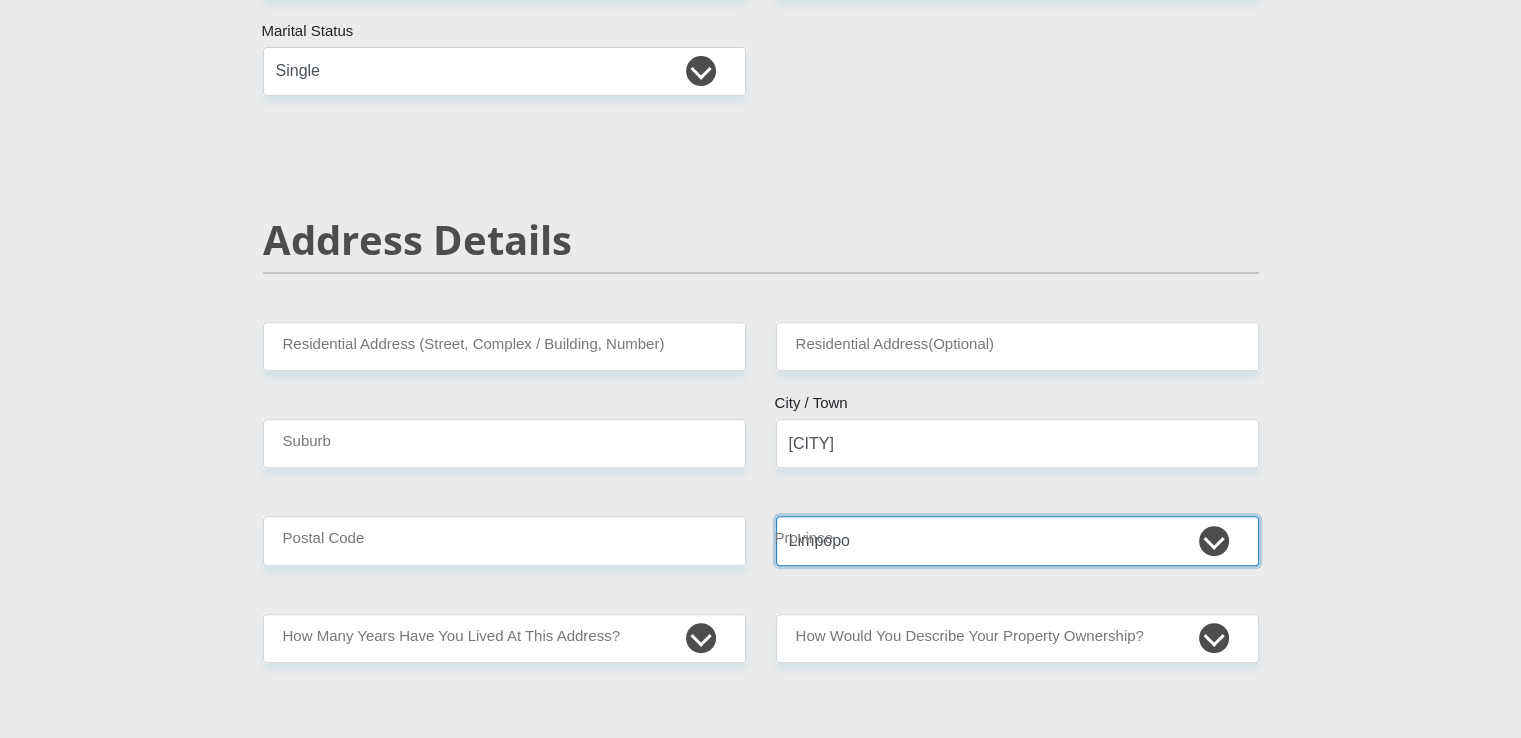 click on "Eastern Cape
Free State
Gauteng
KwaZulu-Natal
Limpopo
Mpumalanga
Northern Cape
North West
Western Cape" at bounding box center (1017, 540) 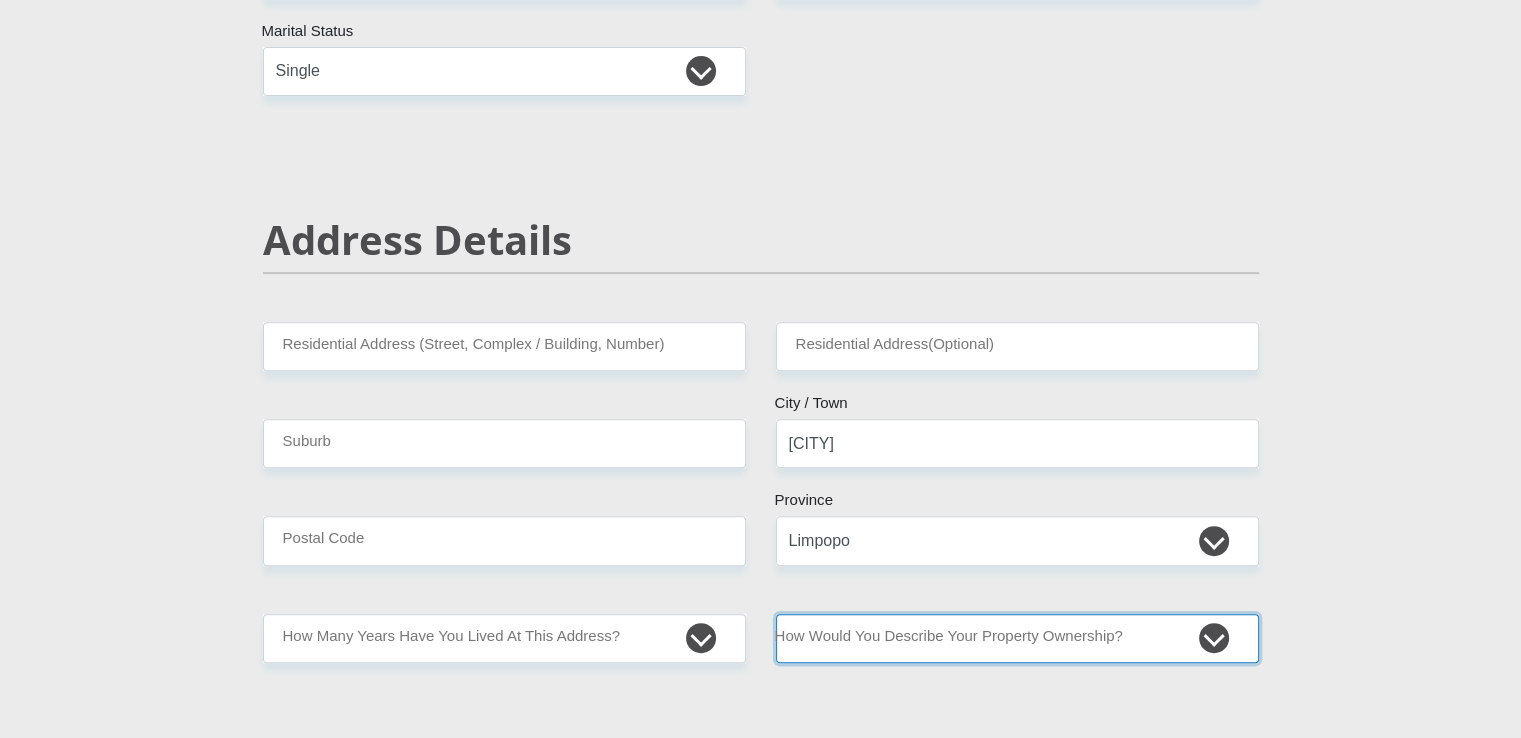 click on "Owned
Rented
Family Owned
Company Dwelling" at bounding box center (1017, 638) 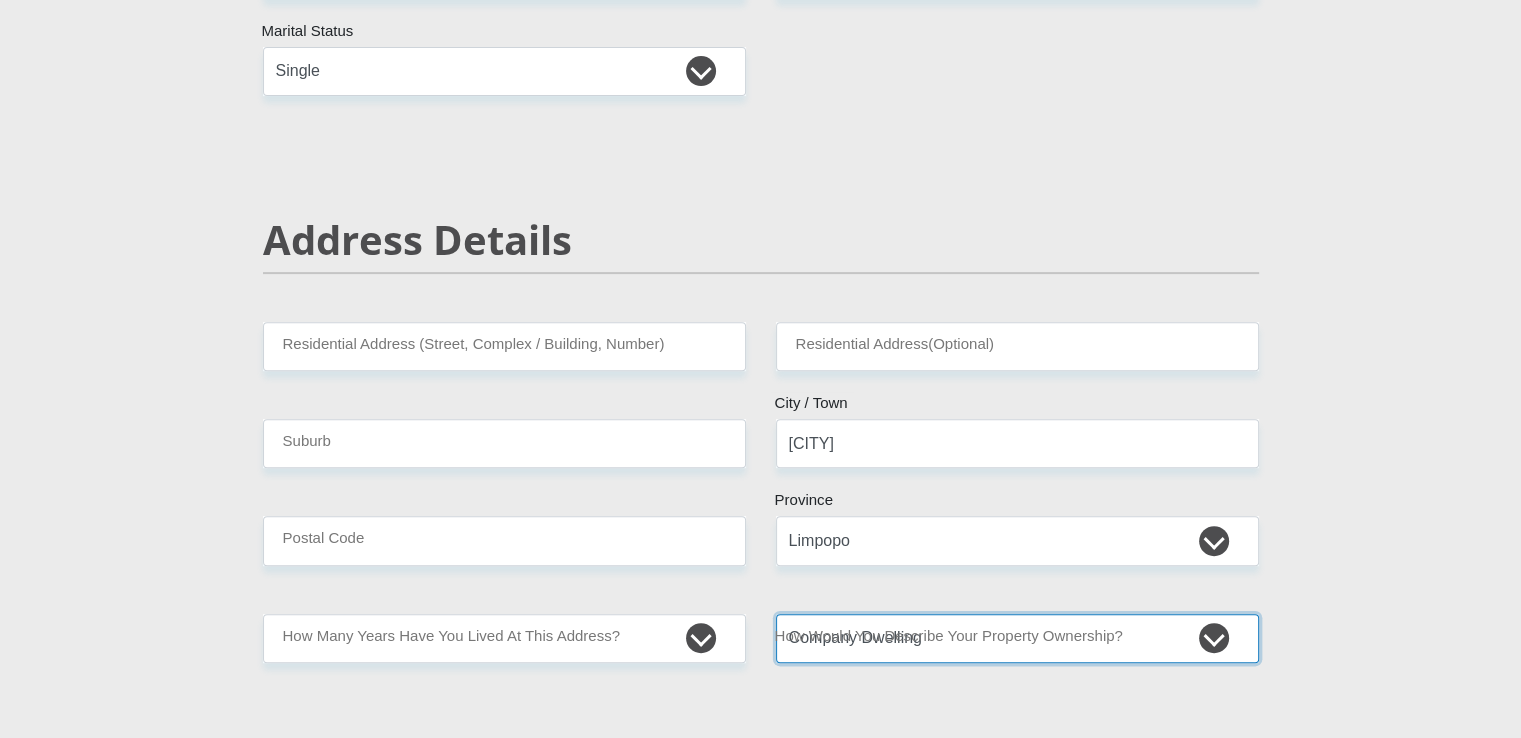 click on "Owned
Rented
Family Owned
Company Dwelling" at bounding box center (1017, 638) 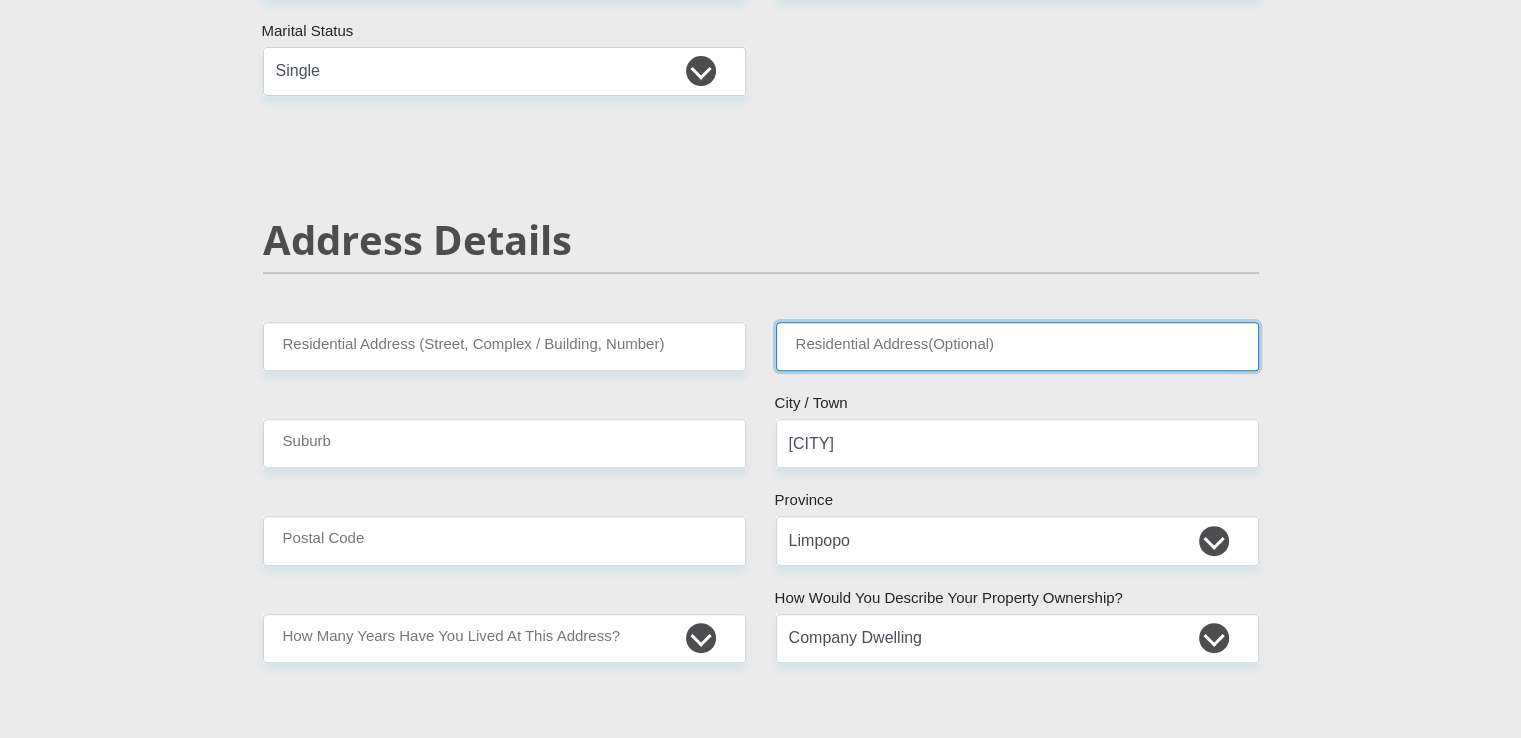click on "Residential Address(Optional)" at bounding box center [1017, 346] 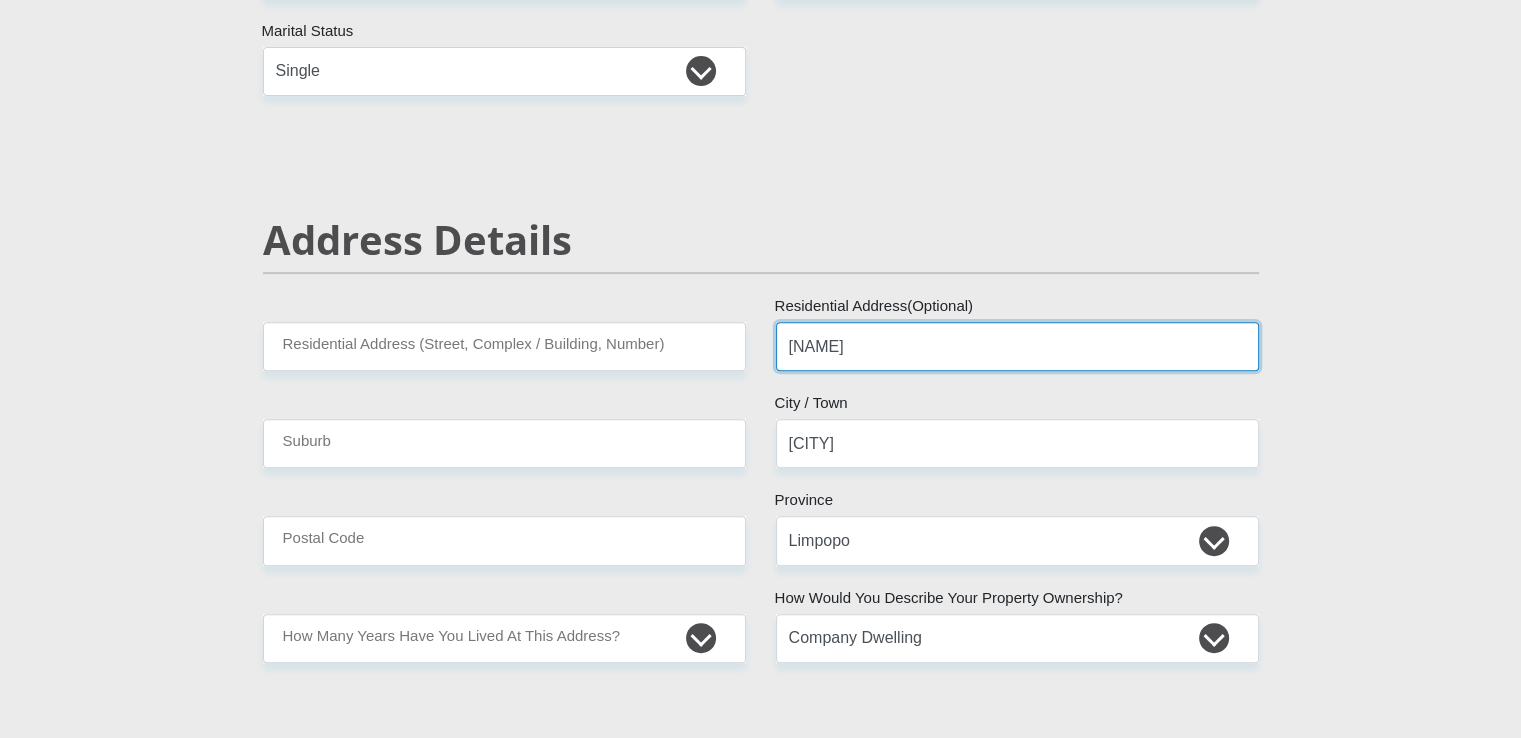type on "[NAME]" 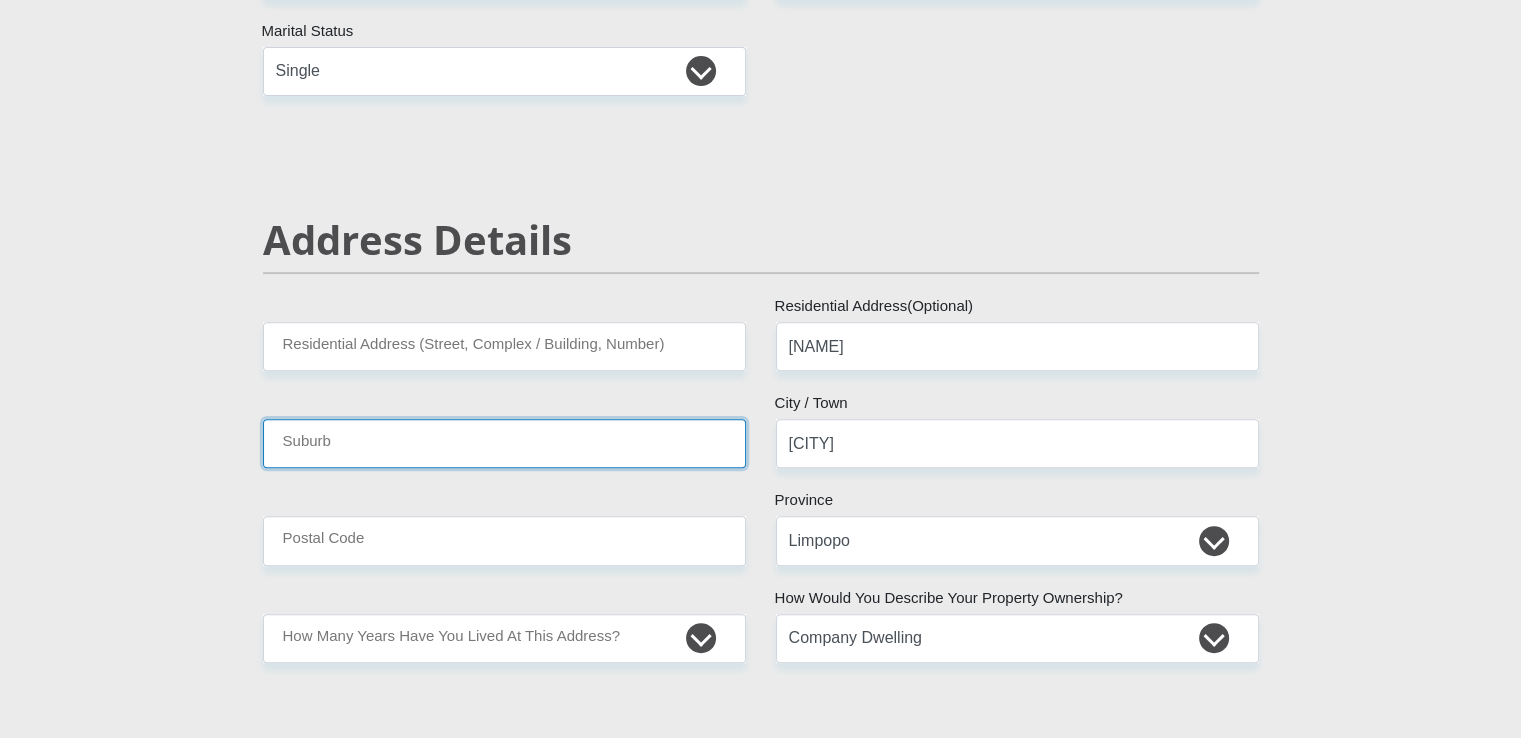 click on "Suburb" at bounding box center (504, 443) 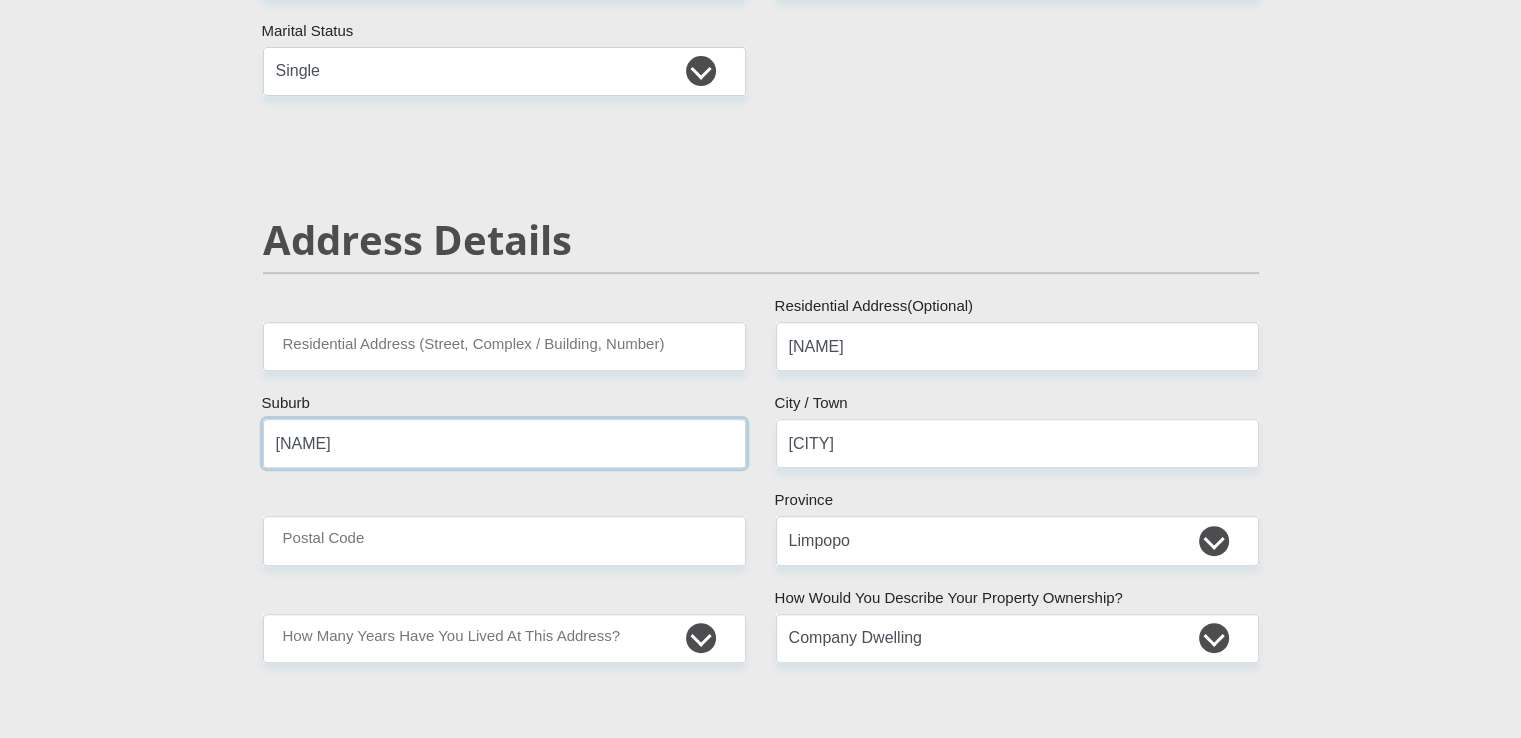 type on "[NAME]" 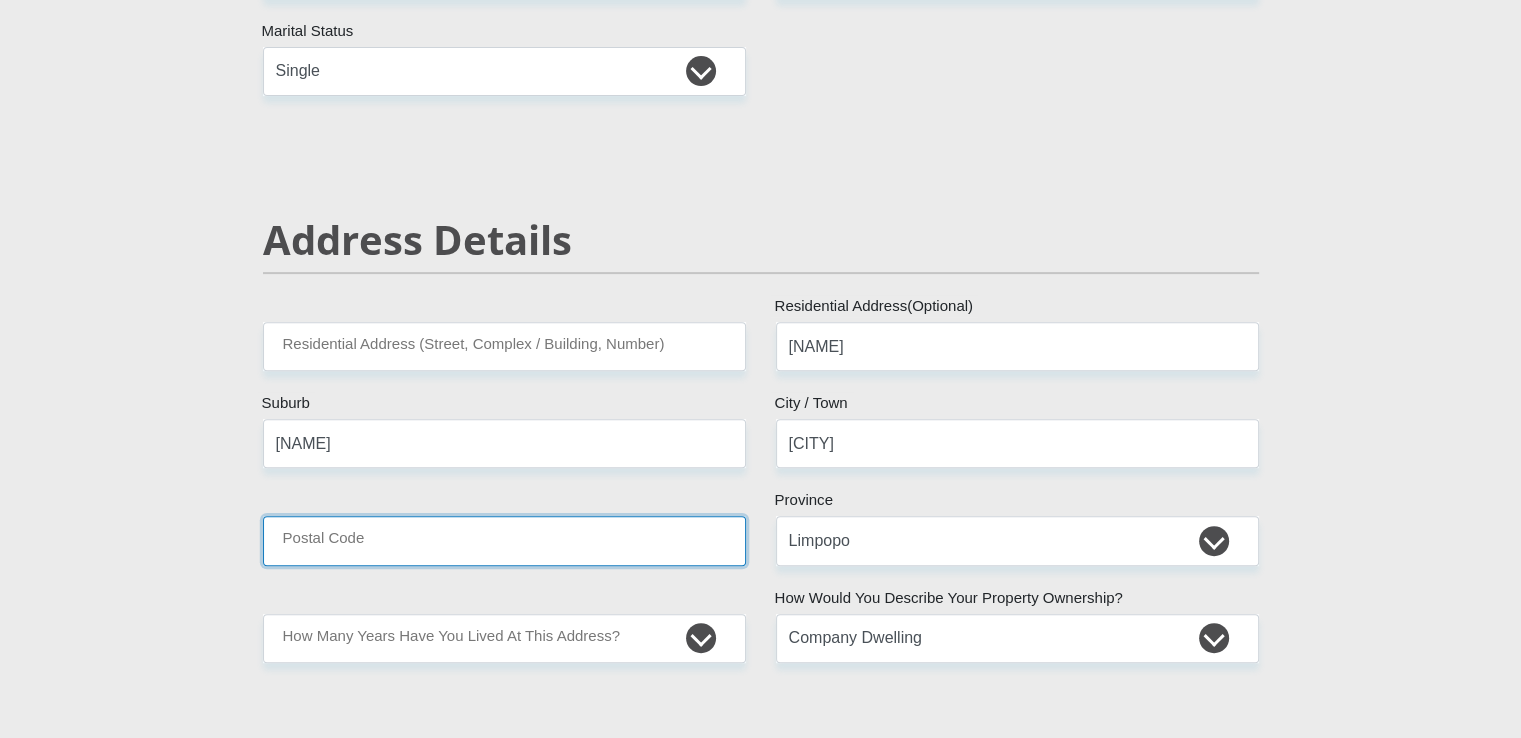 click on "Postal Code" at bounding box center (504, 540) 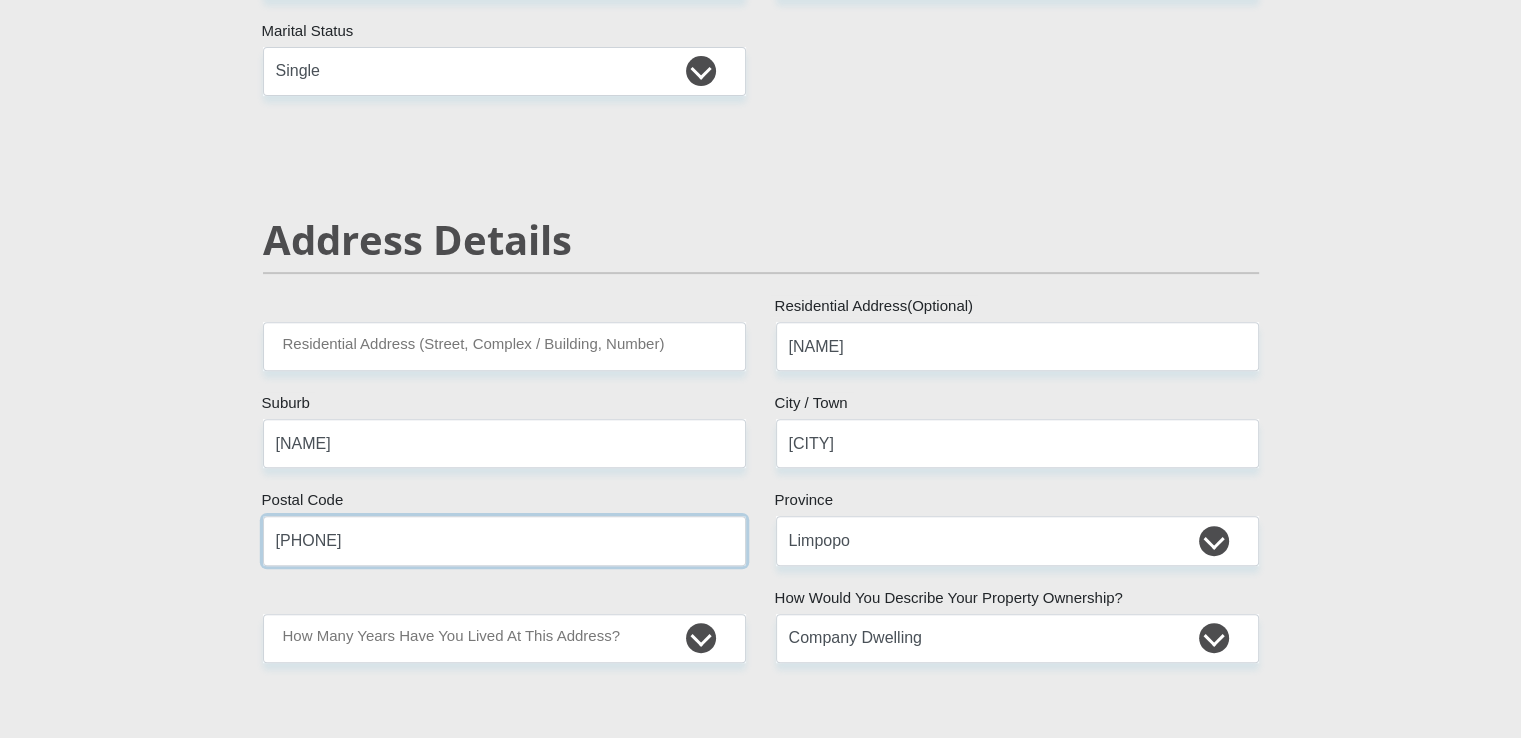 type on "[PHONE]" 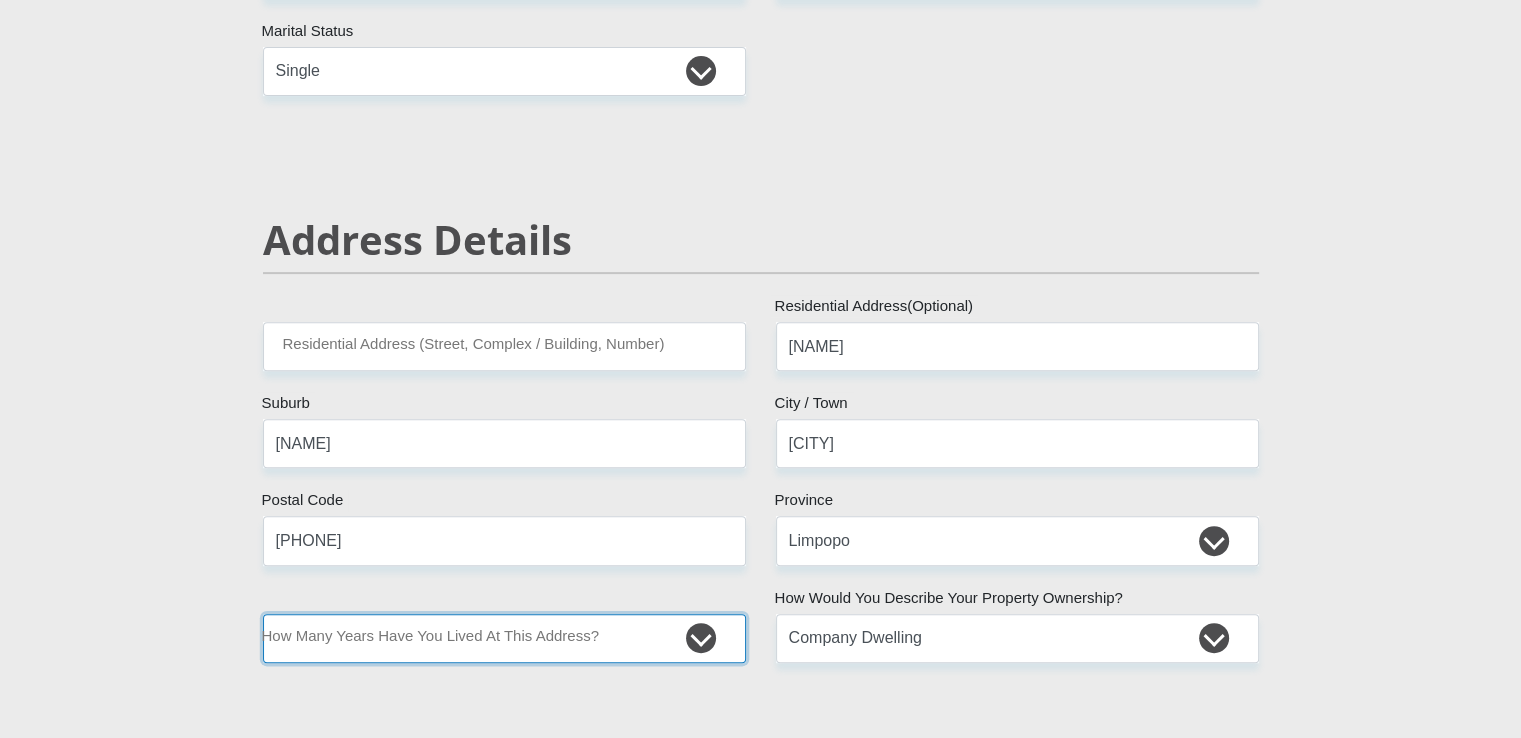 click on "less than 1 year
1-3 years
3-5 years
5+ years" at bounding box center [504, 638] 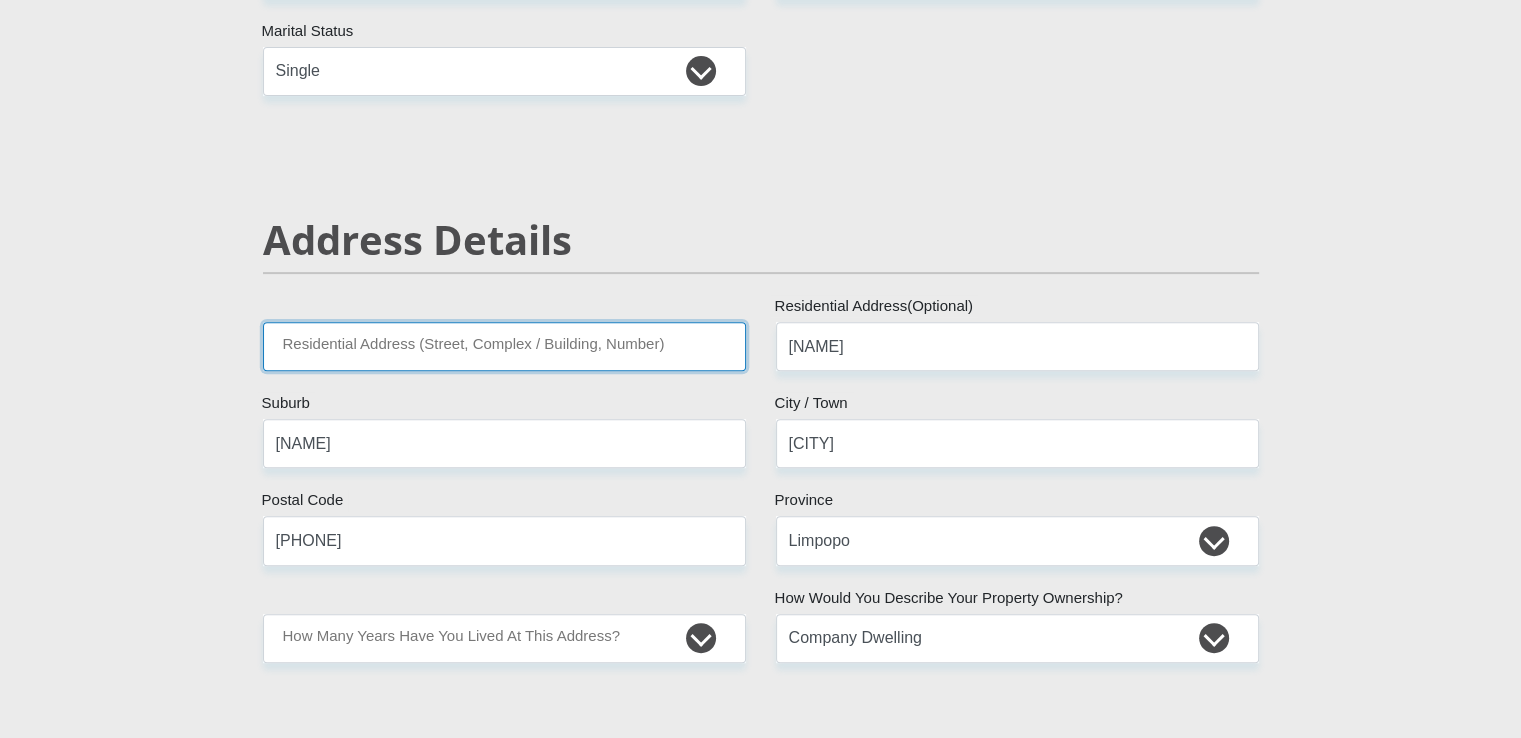 click on "Residential Address (Street, Complex / Building, Number)" at bounding box center (504, 346) 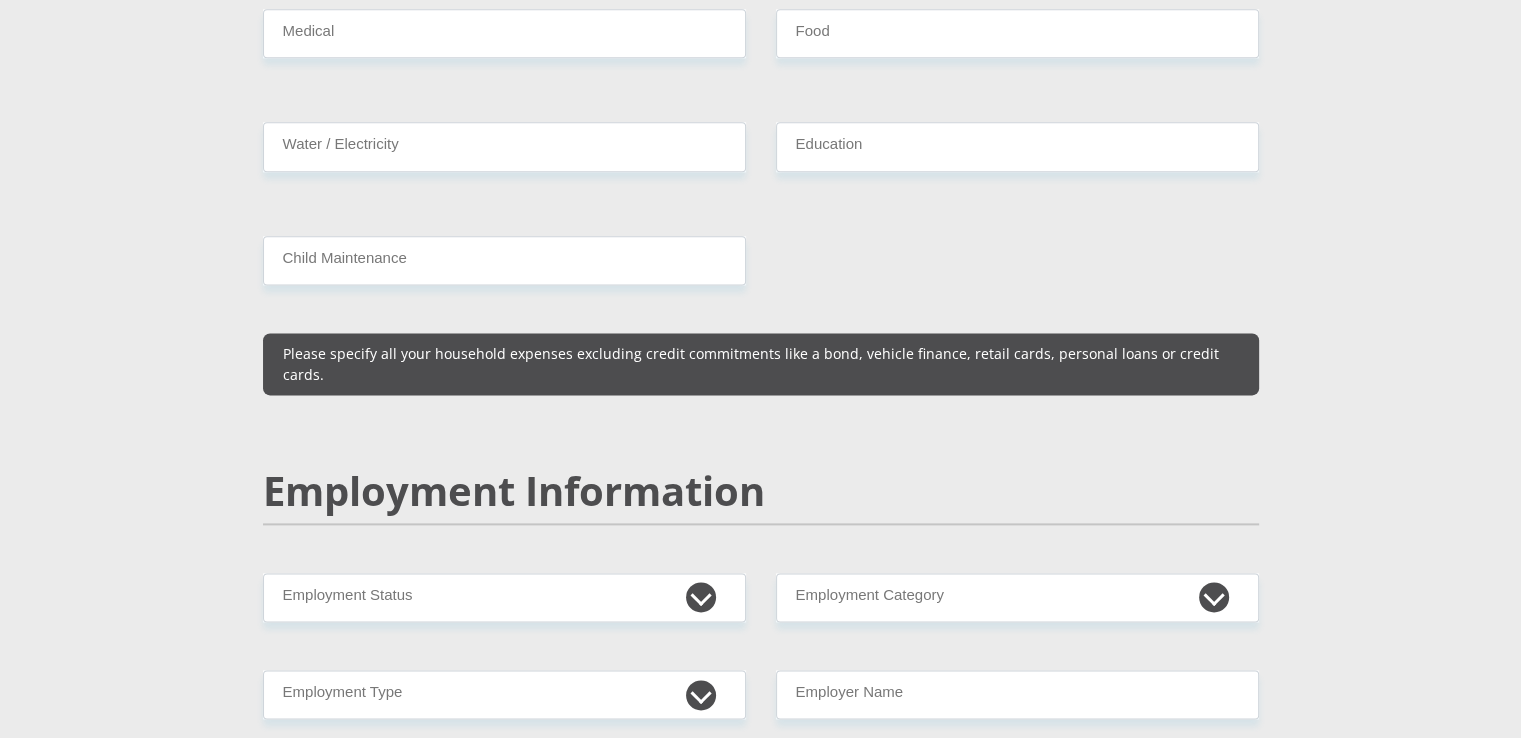 scroll, scrollTop: 3259, scrollLeft: 0, axis: vertical 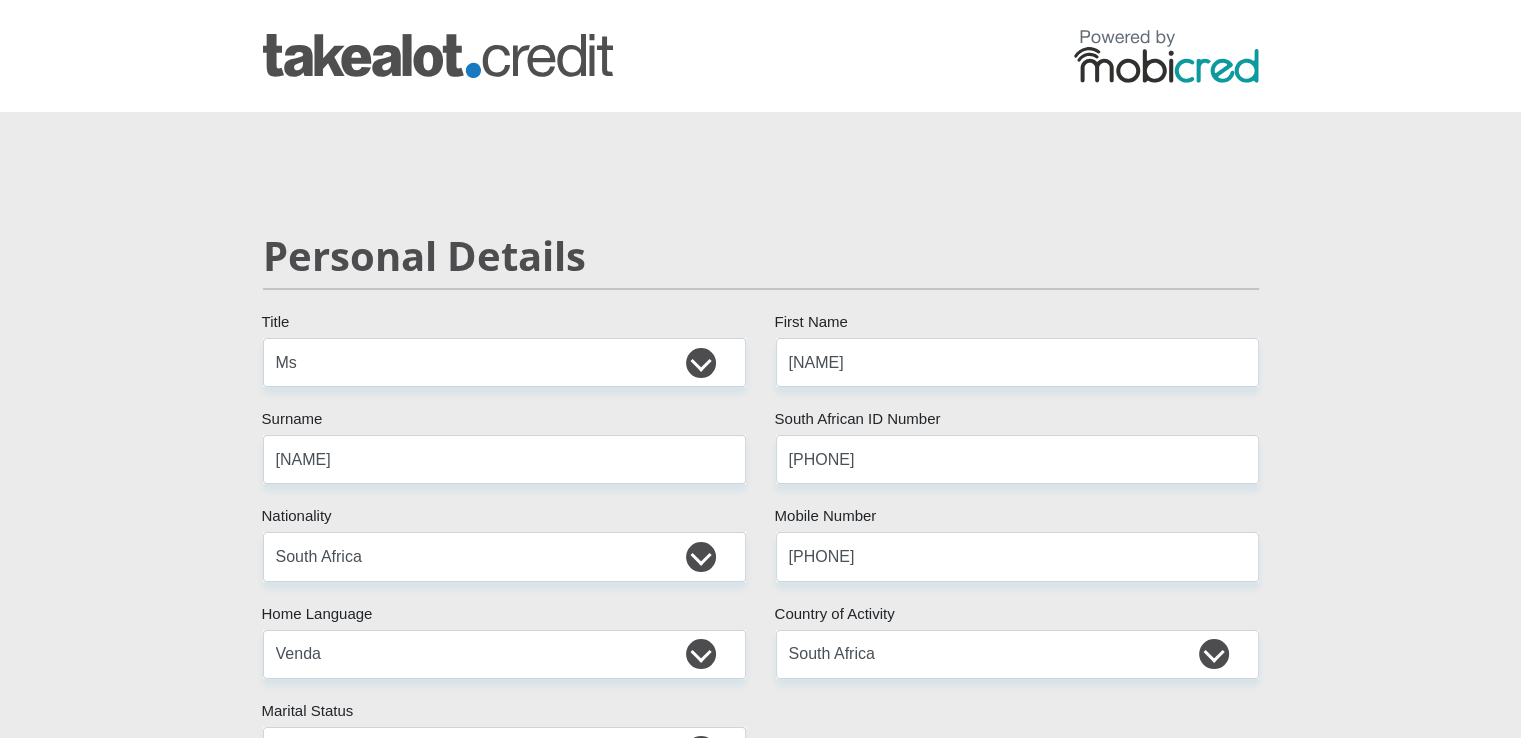 type on "[NAME], [NAME] [NAME] [NAME] [NUMBER]" 